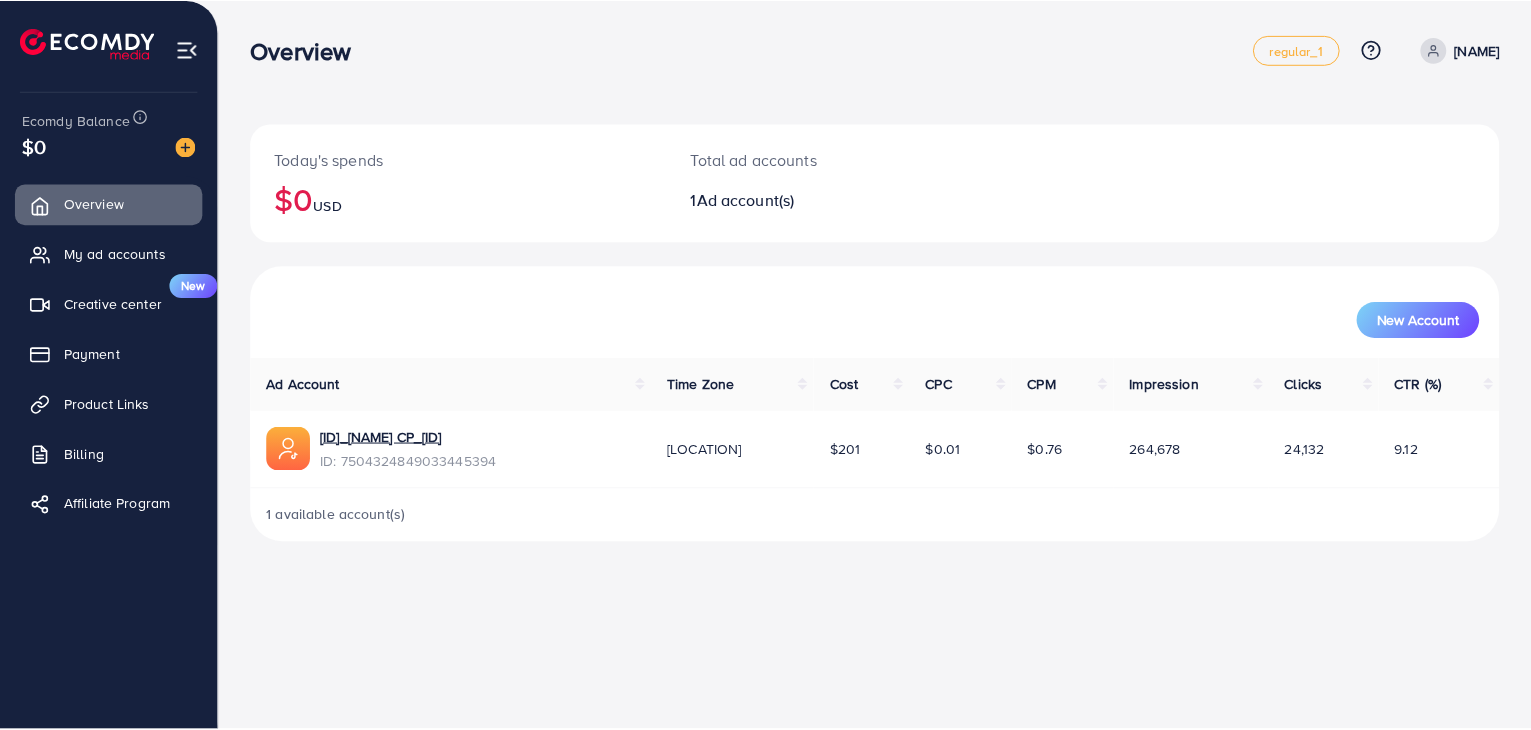 scroll, scrollTop: 0, scrollLeft: 0, axis: both 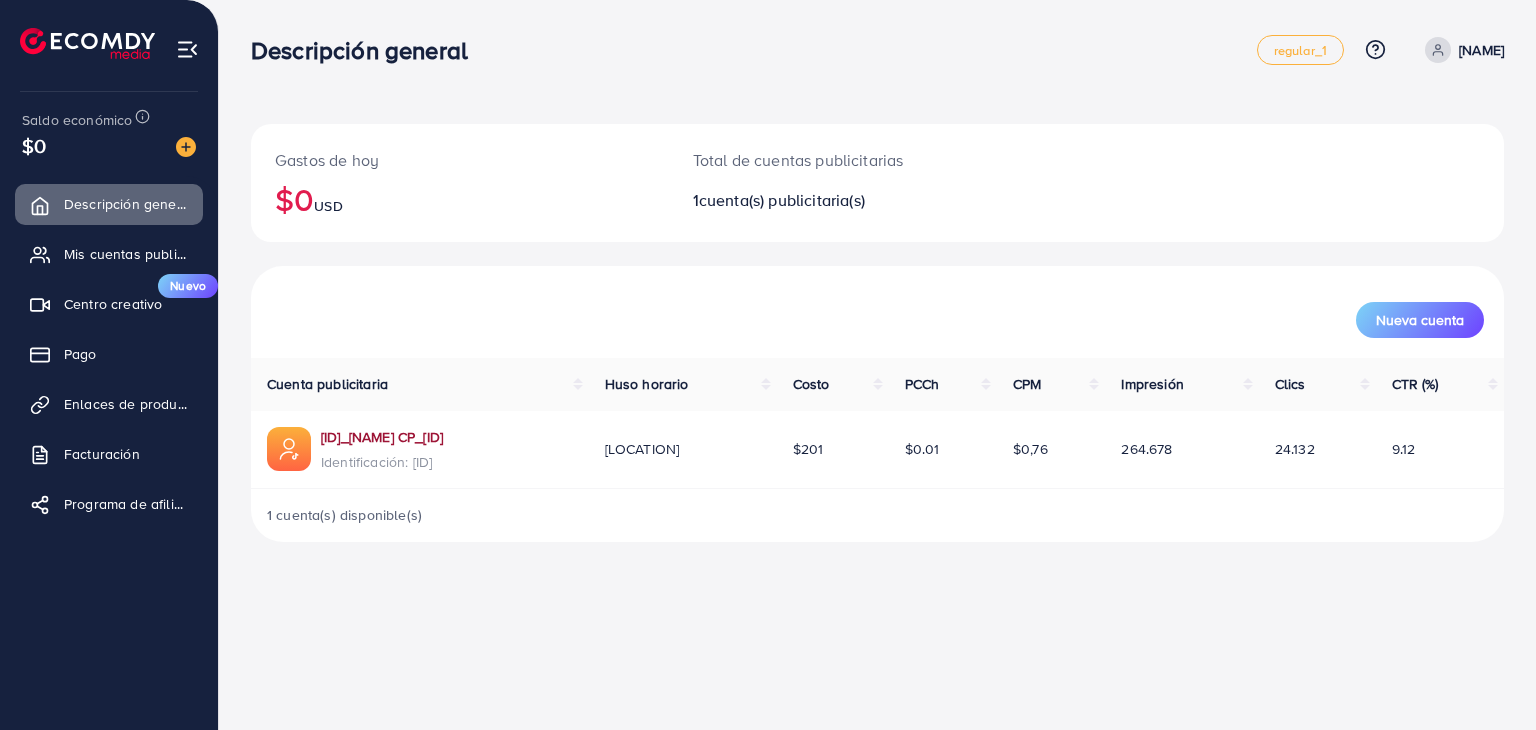 click on "[ID]_[NAME] CP_[ID]" at bounding box center [382, 437] 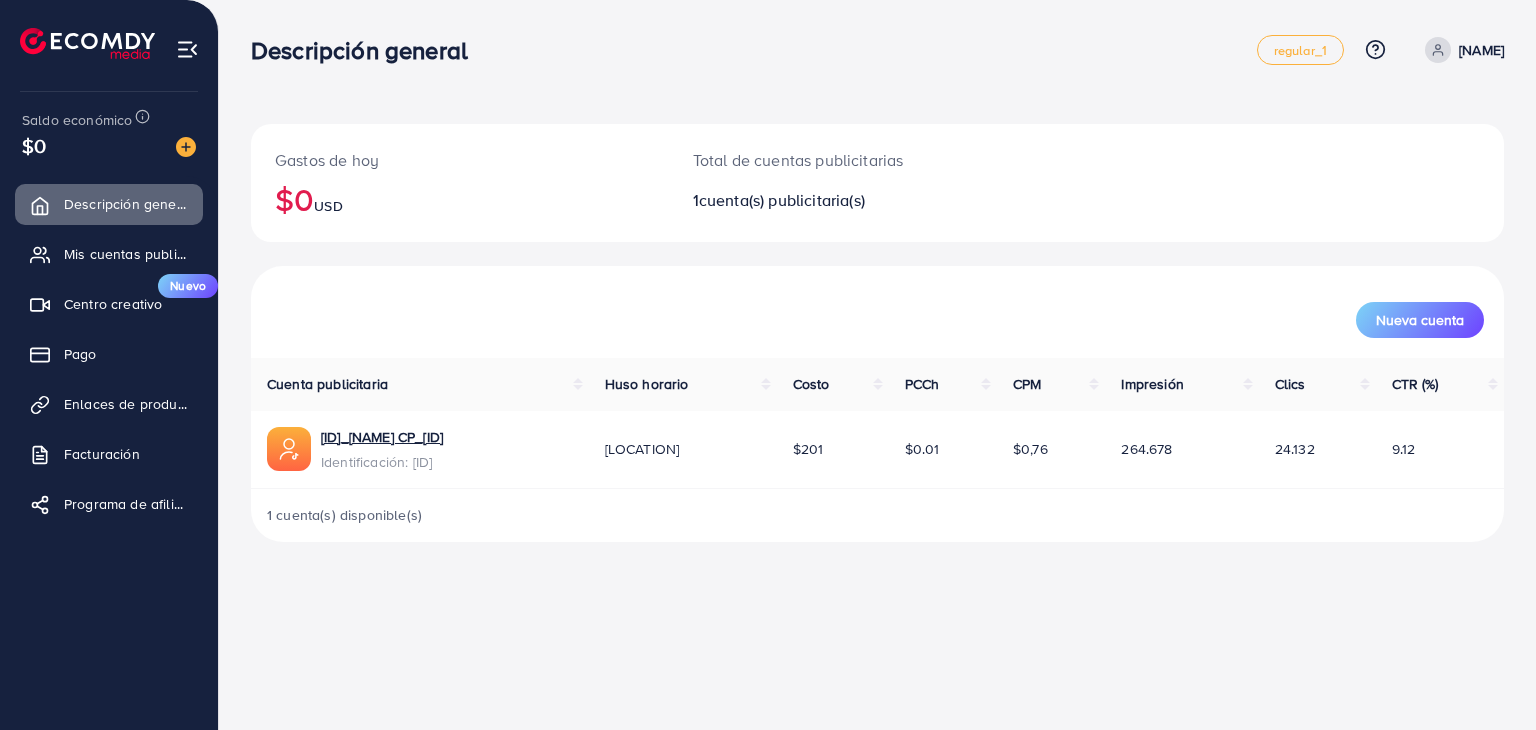 click on "9.12" at bounding box center [1440, 450] 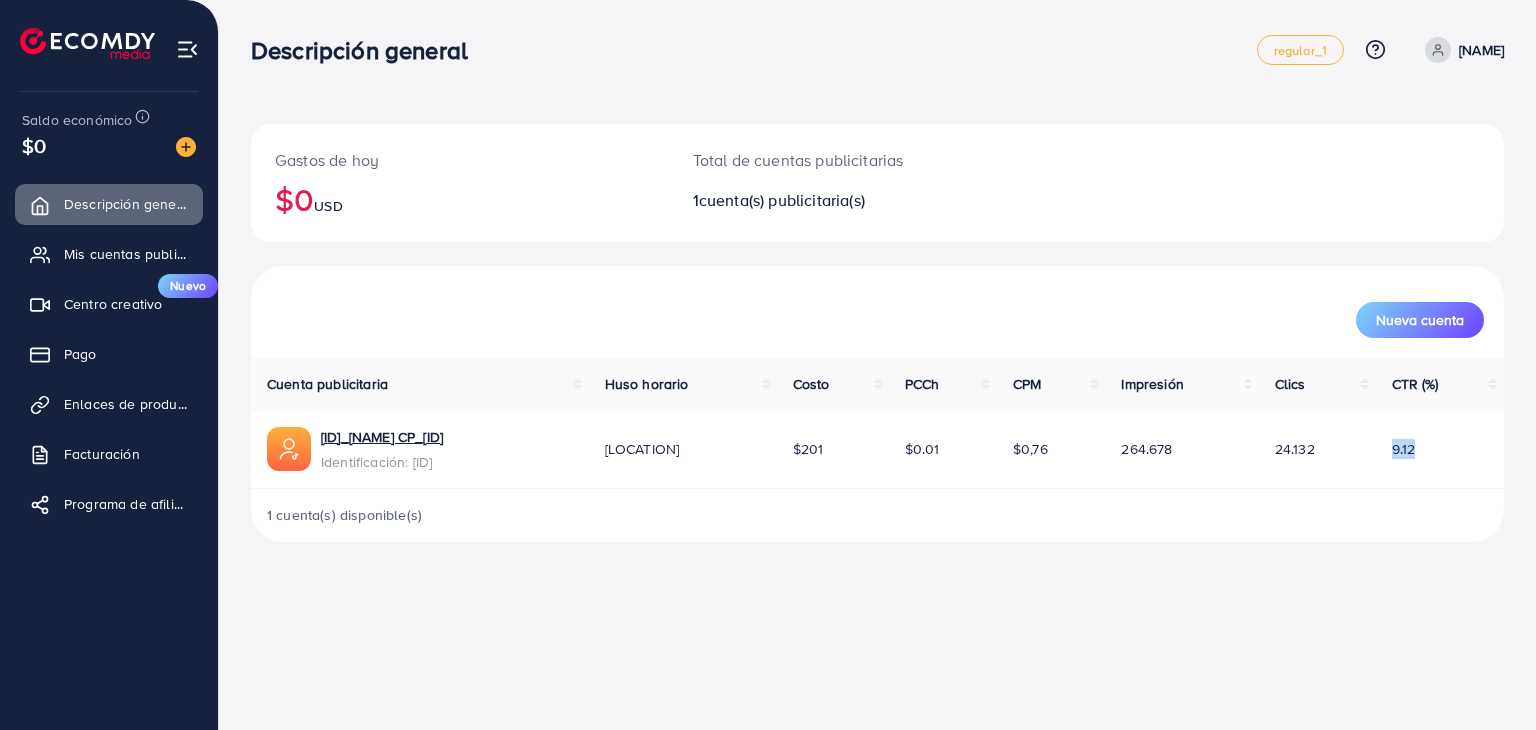 click on "9.12" at bounding box center (1404, 449) 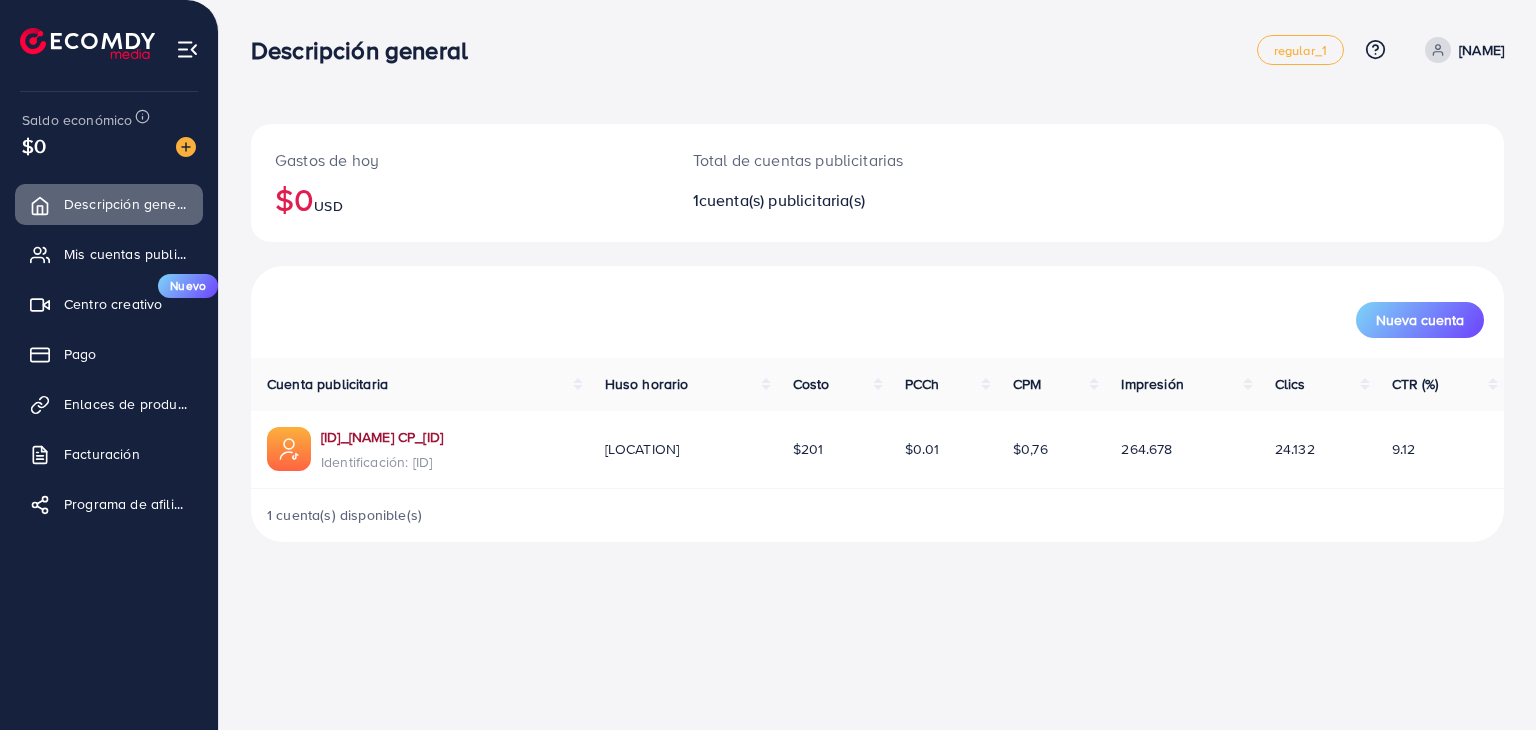 click on "[ID]_[NAME] CP_[ID]" at bounding box center (382, 437) 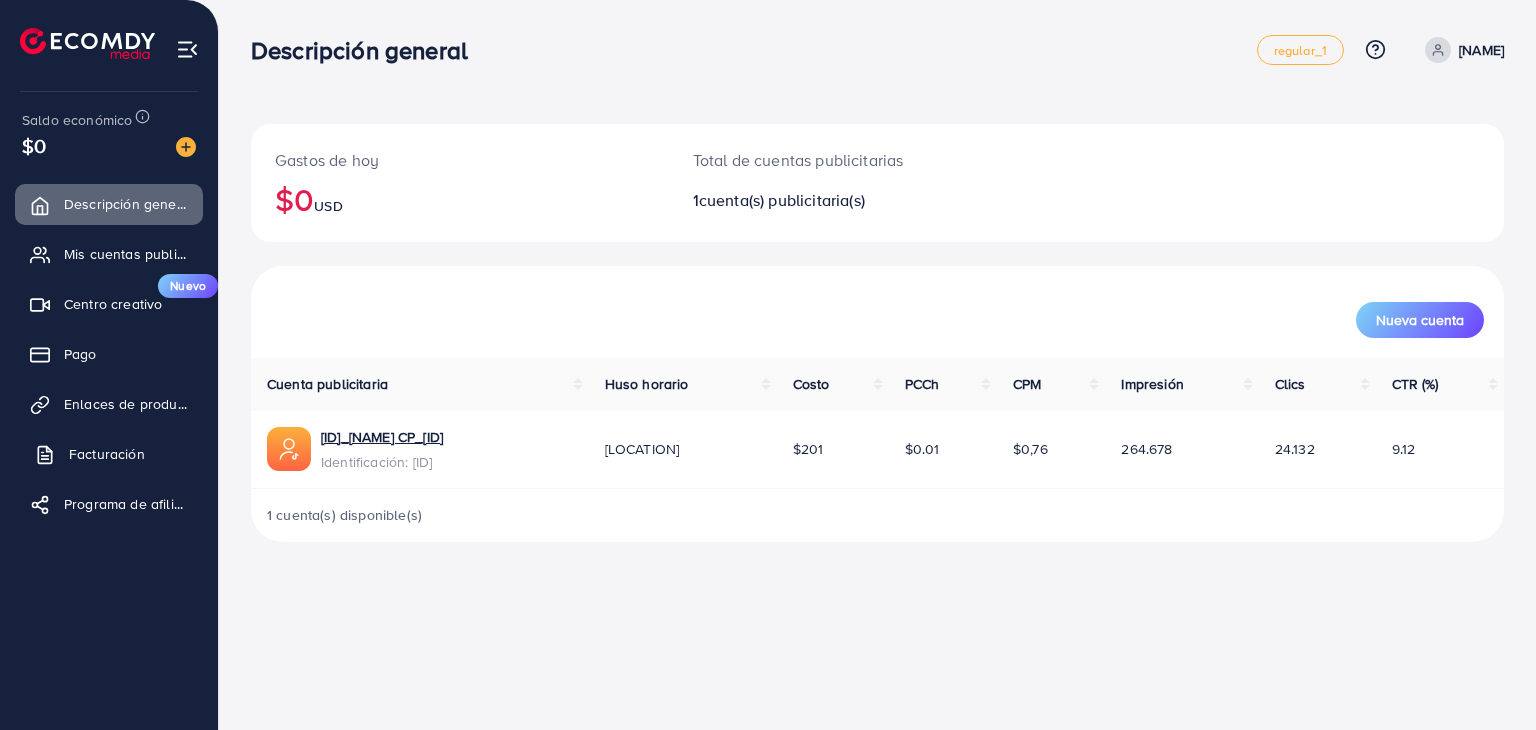 click on "Facturación" at bounding box center (107, 454) 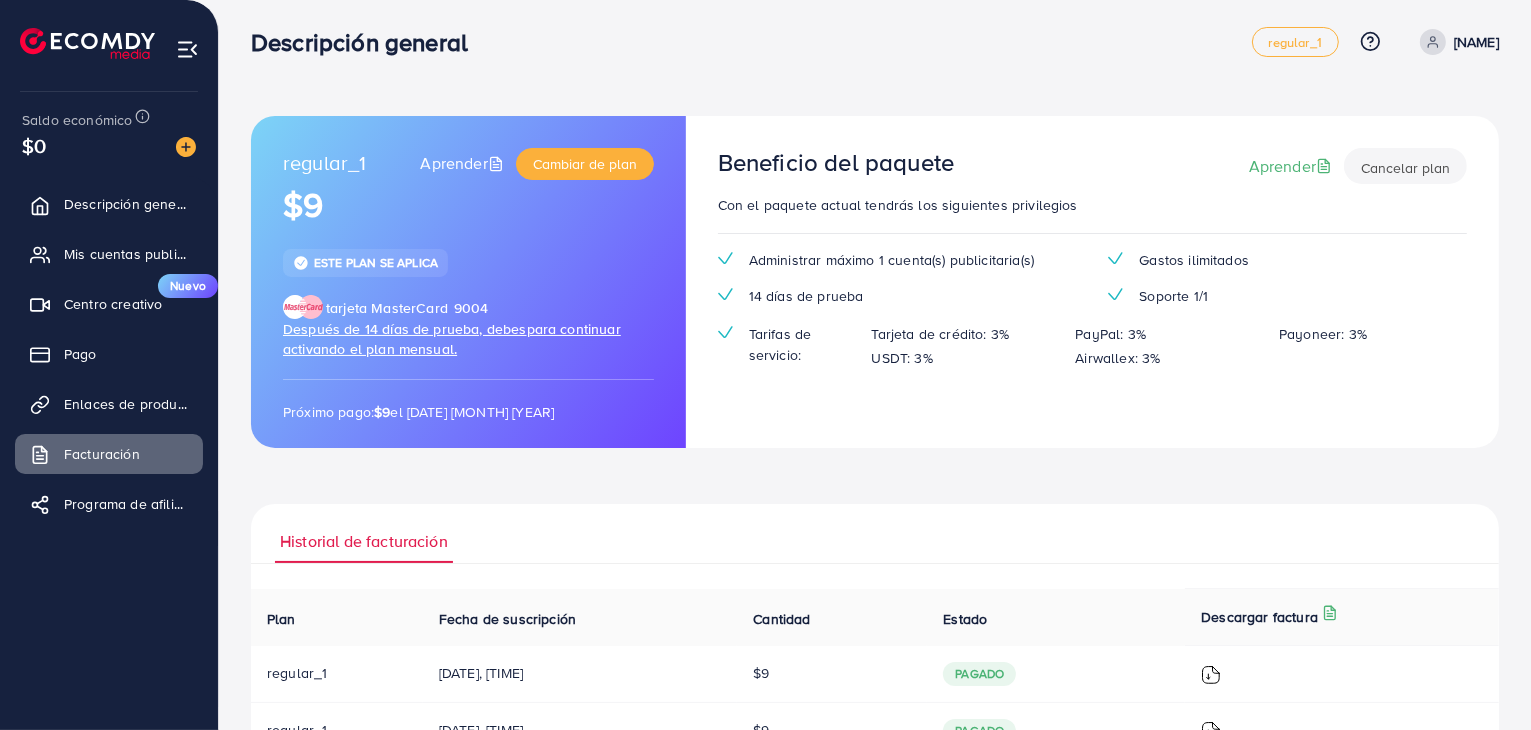 scroll, scrollTop: 0, scrollLeft: 0, axis: both 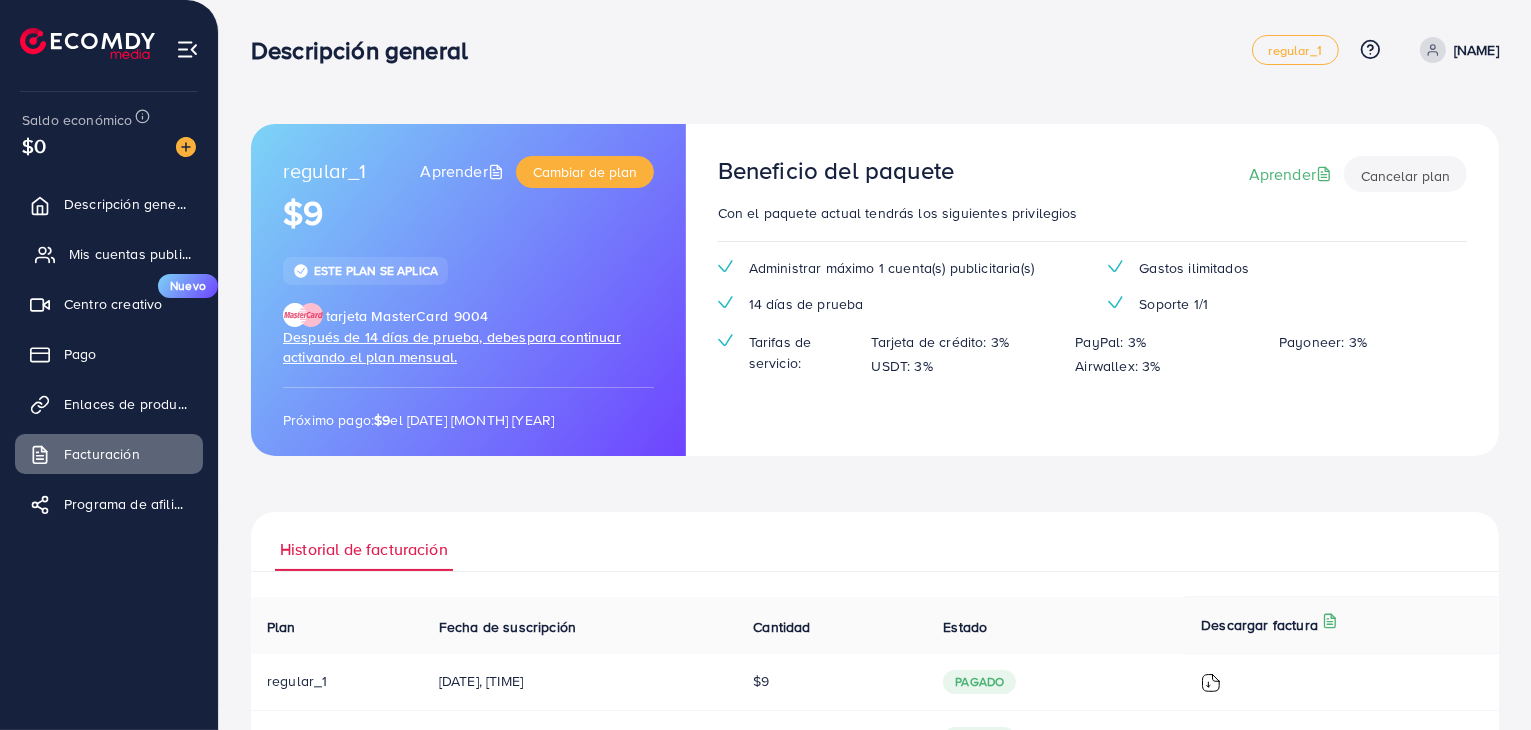 click on "Mis cuentas publicitarias" at bounding box center [109, 254] 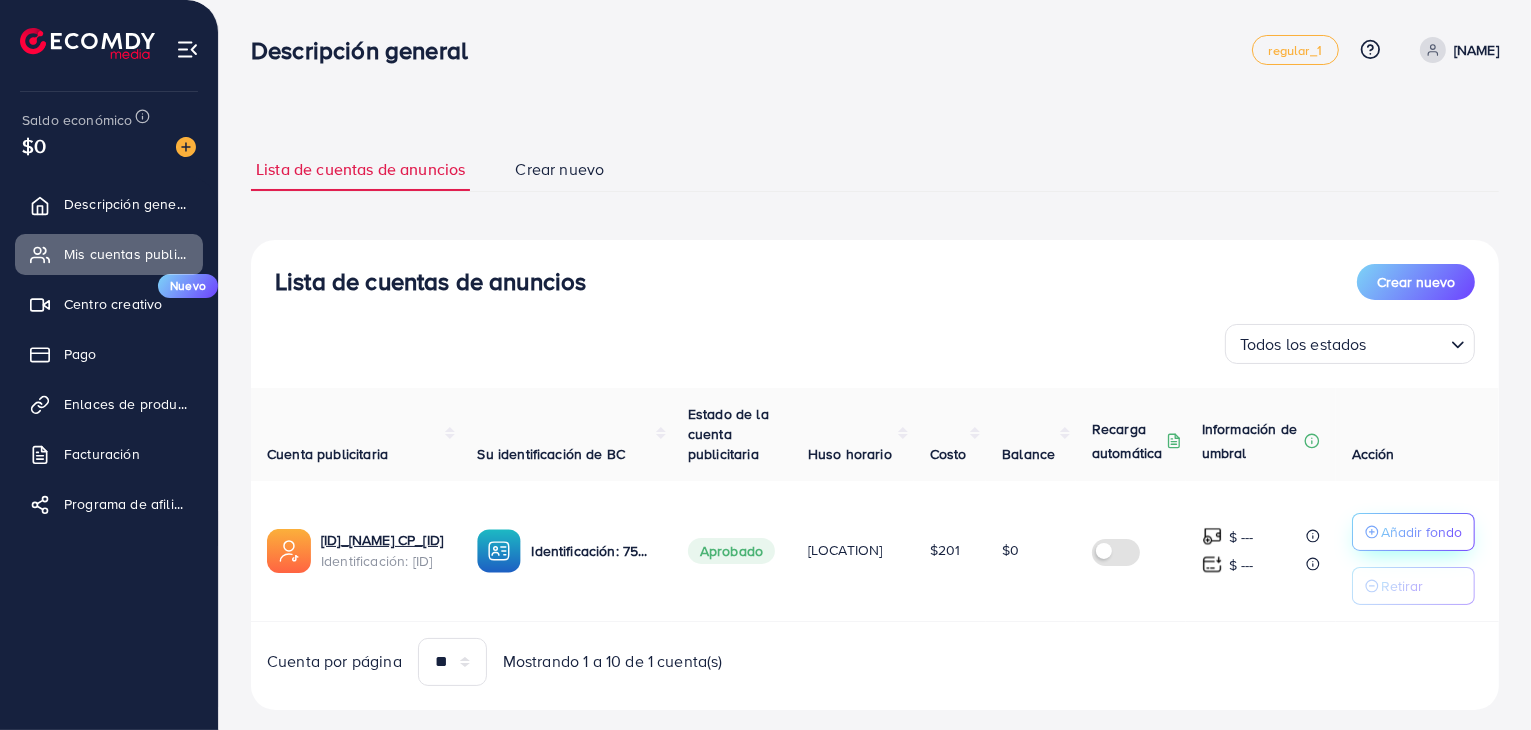 click on "Añadir fondo" at bounding box center [1421, 532] 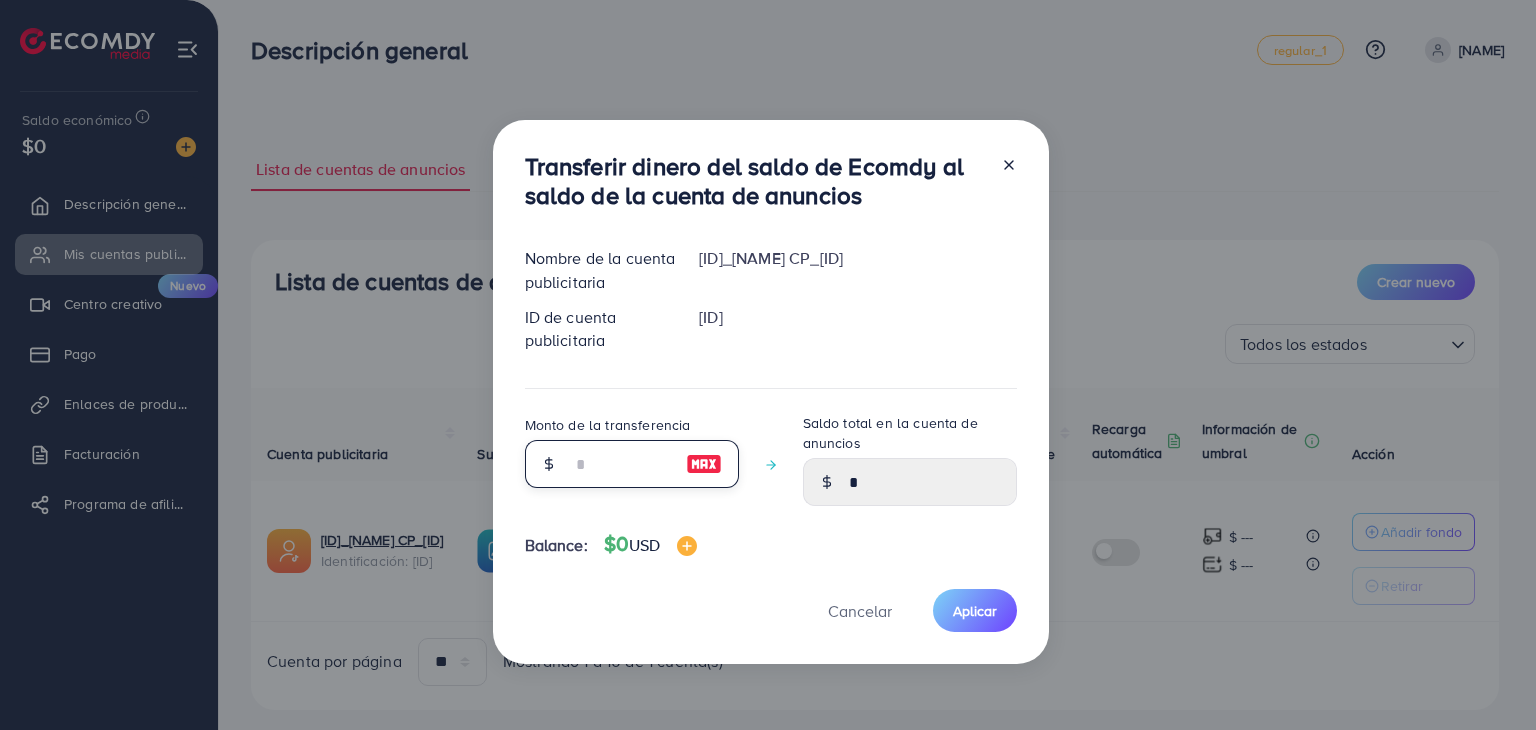 click at bounding box center [621, 464] 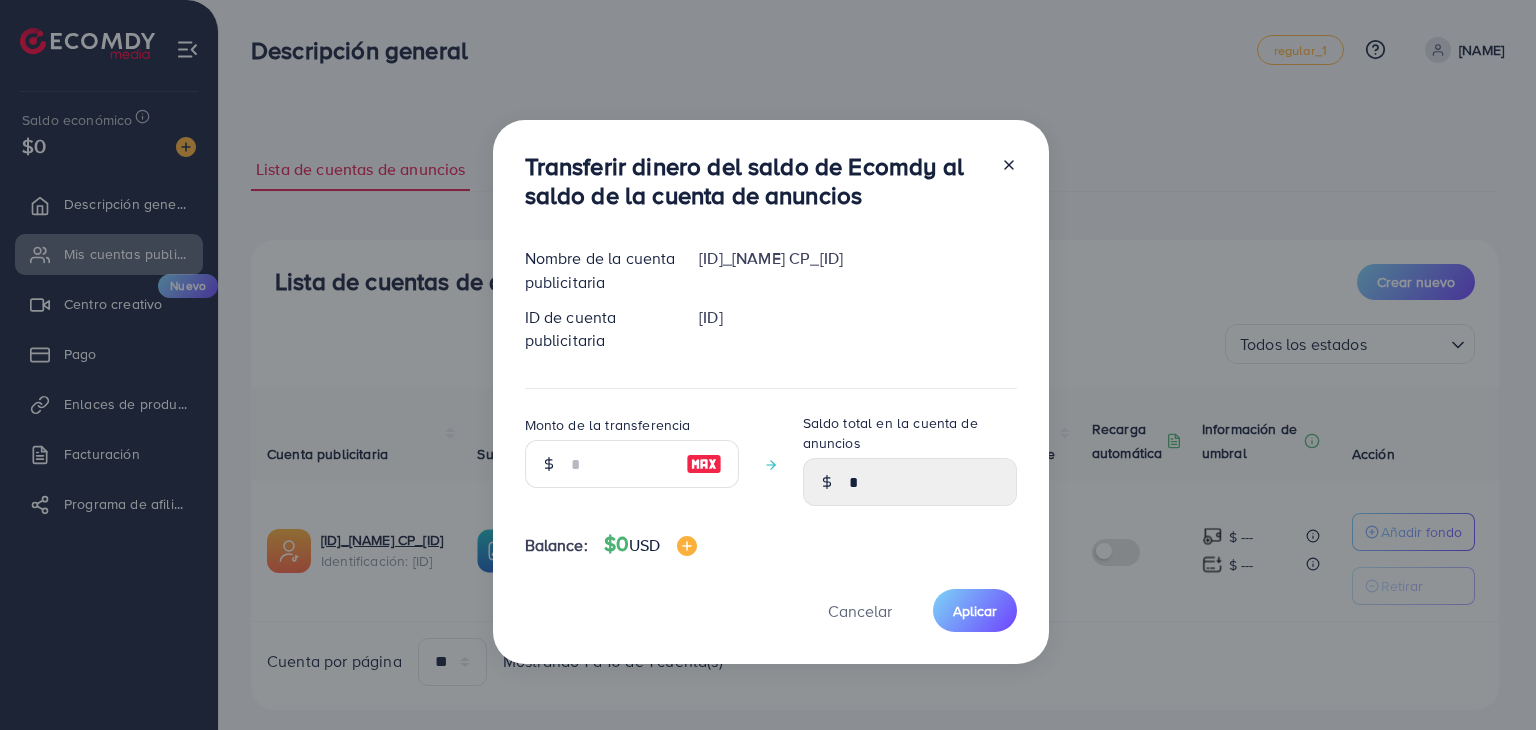 drag, startPoint x: 722, startPoint y: 338, endPoint x: 712, endPoint y: 337, distance: 10.049875 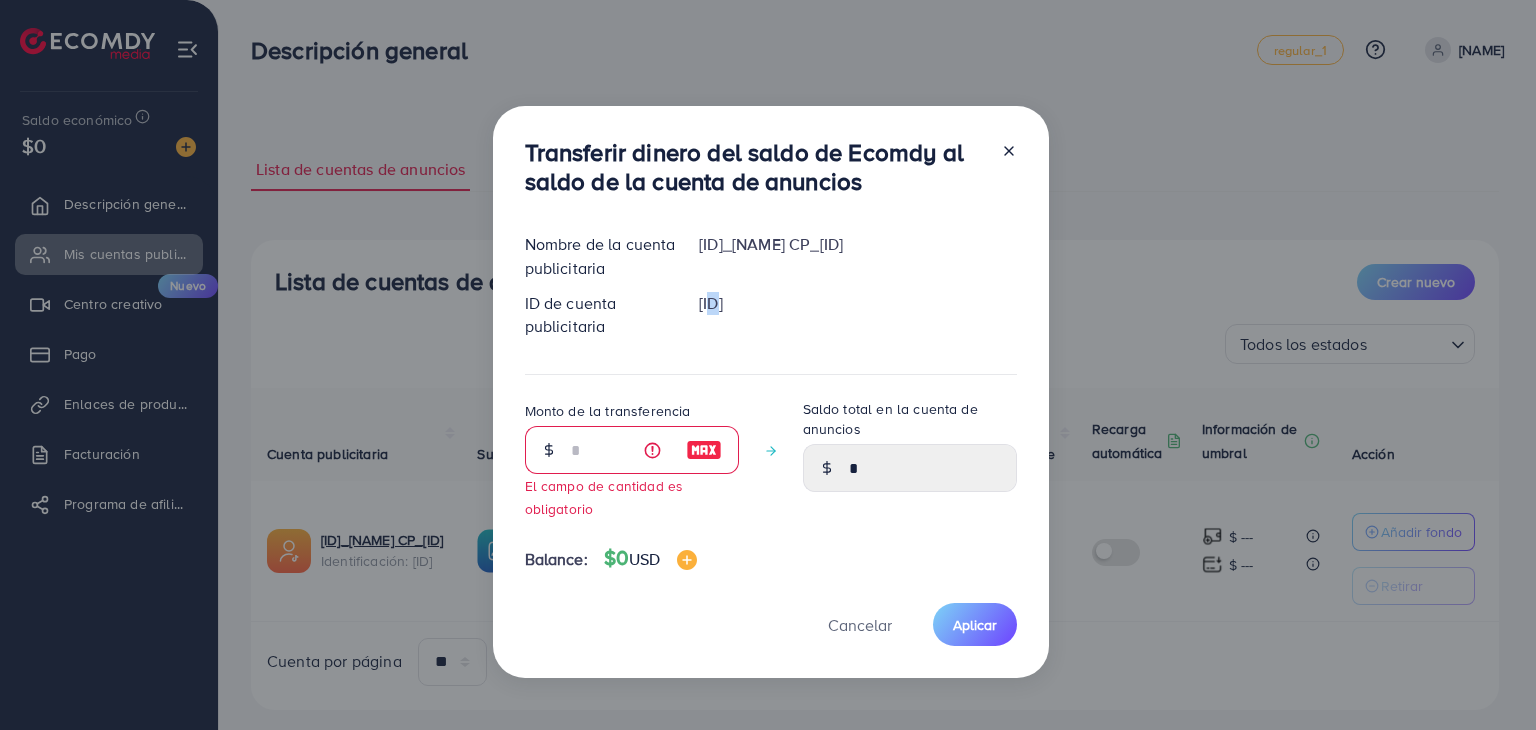 click on "[ID]" at bounding box center (711, 303) 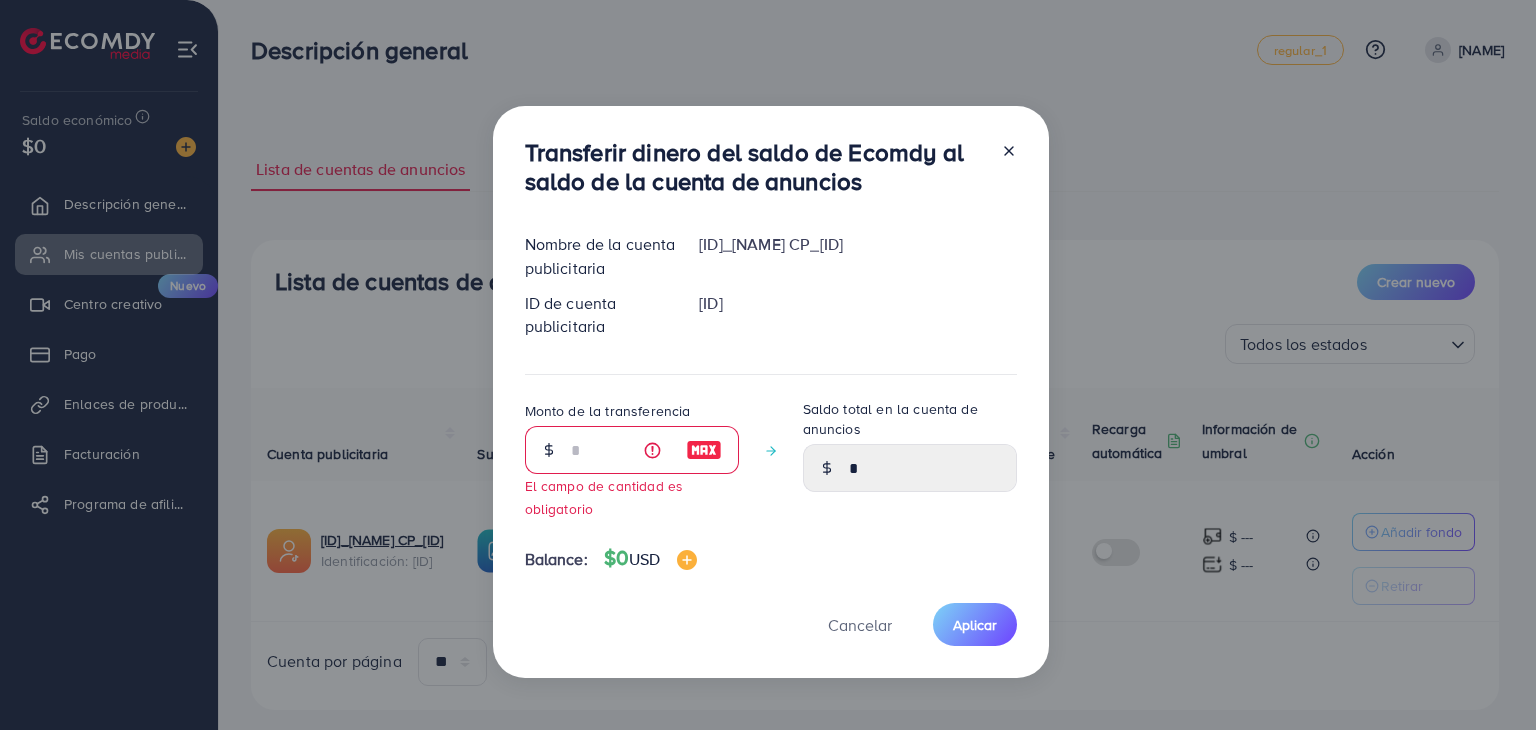 click on "Transferir dinero del saldo de Ecomdy al saldo de la cuenta de anuncios Nombre de la cuenta publicitaria [NAME] CP_[ID] ID de cuenta publicitaria [ID] Monto de la transferencia El campo de cantidad es obligatorio Saldo total en la cuenta de anuncios * Balance: $0  USD Cancelar Aplicar" at bounding box center (768, 365) 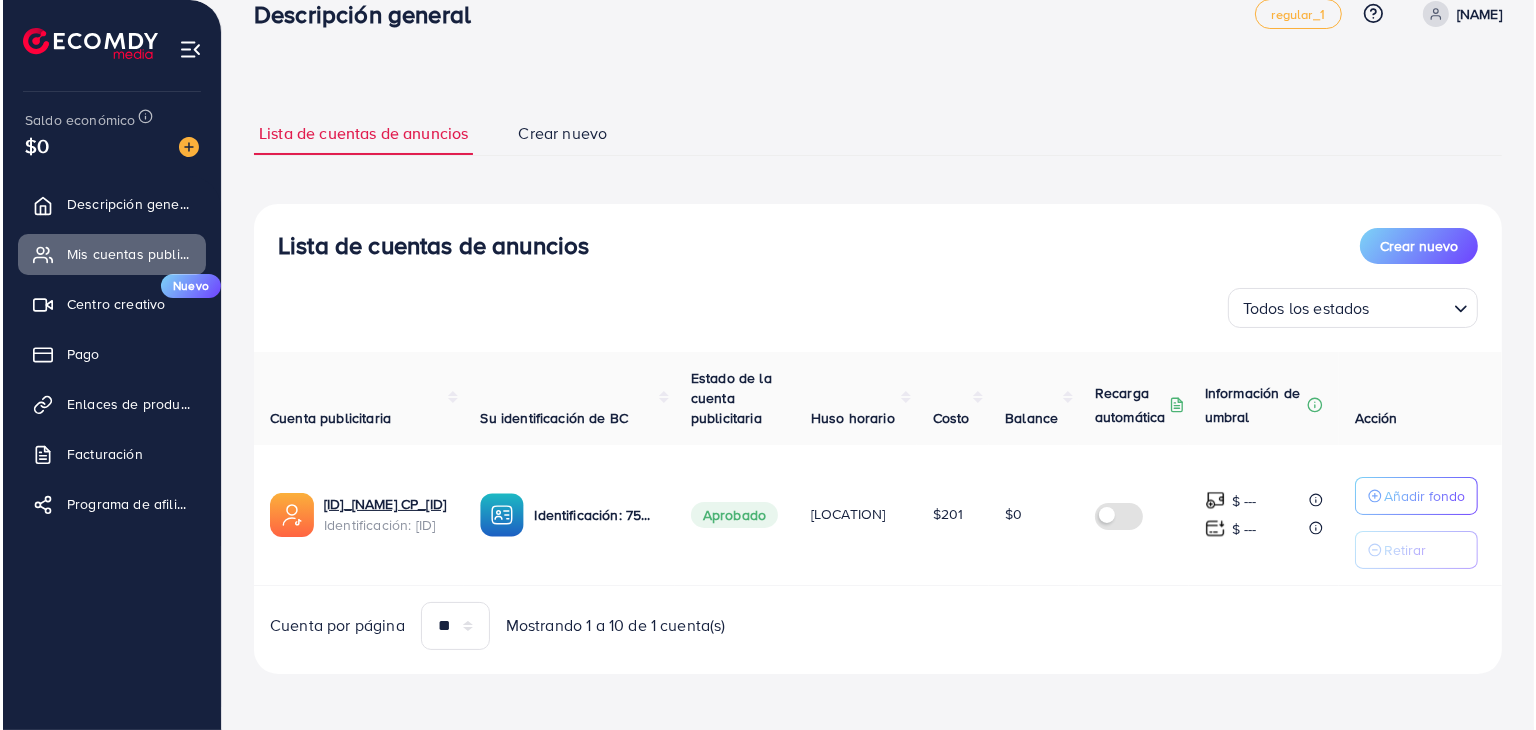 scroll, scrollTop: 40, scrollLeft: 0, axis: vertical 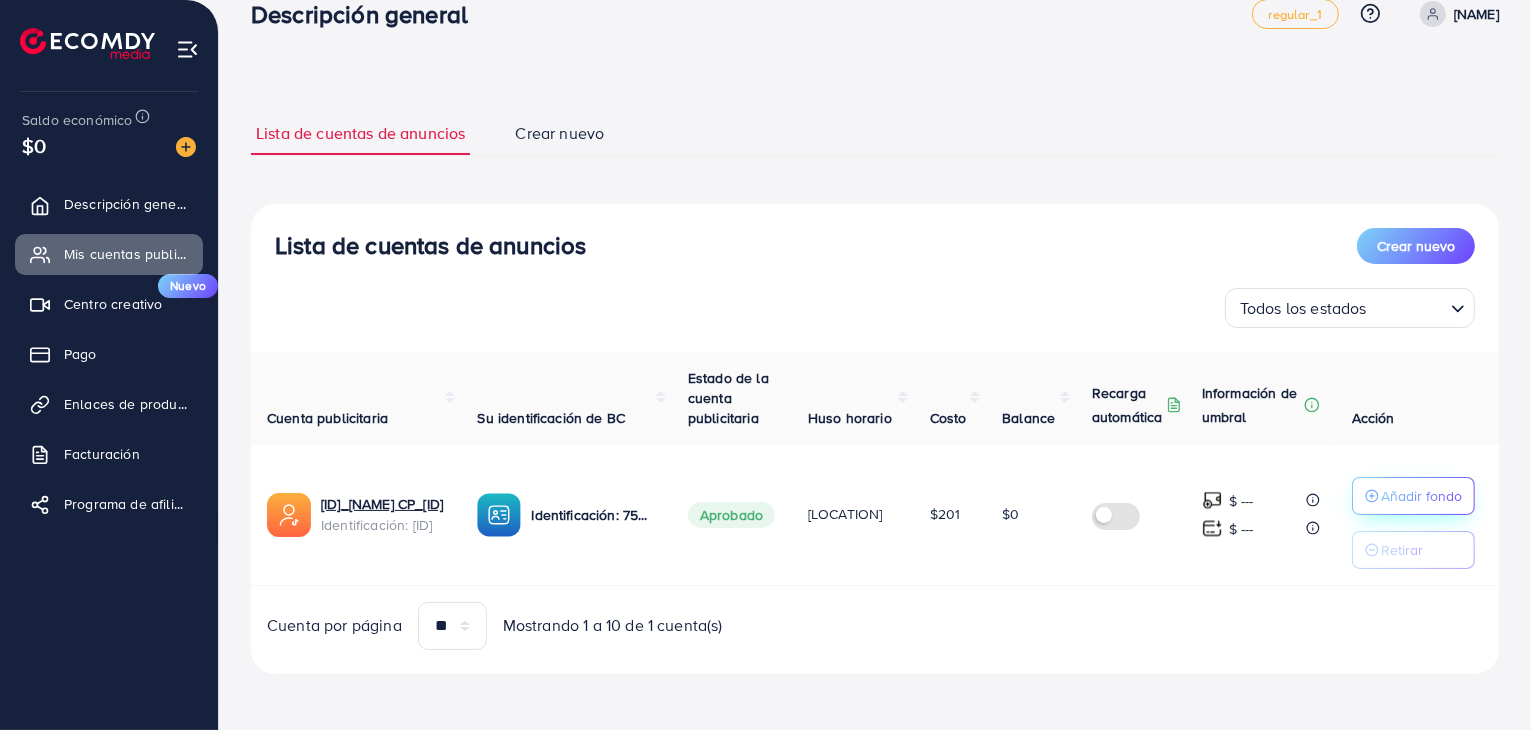 click on "Añadir fondo" at bounding box center [1421, 496] 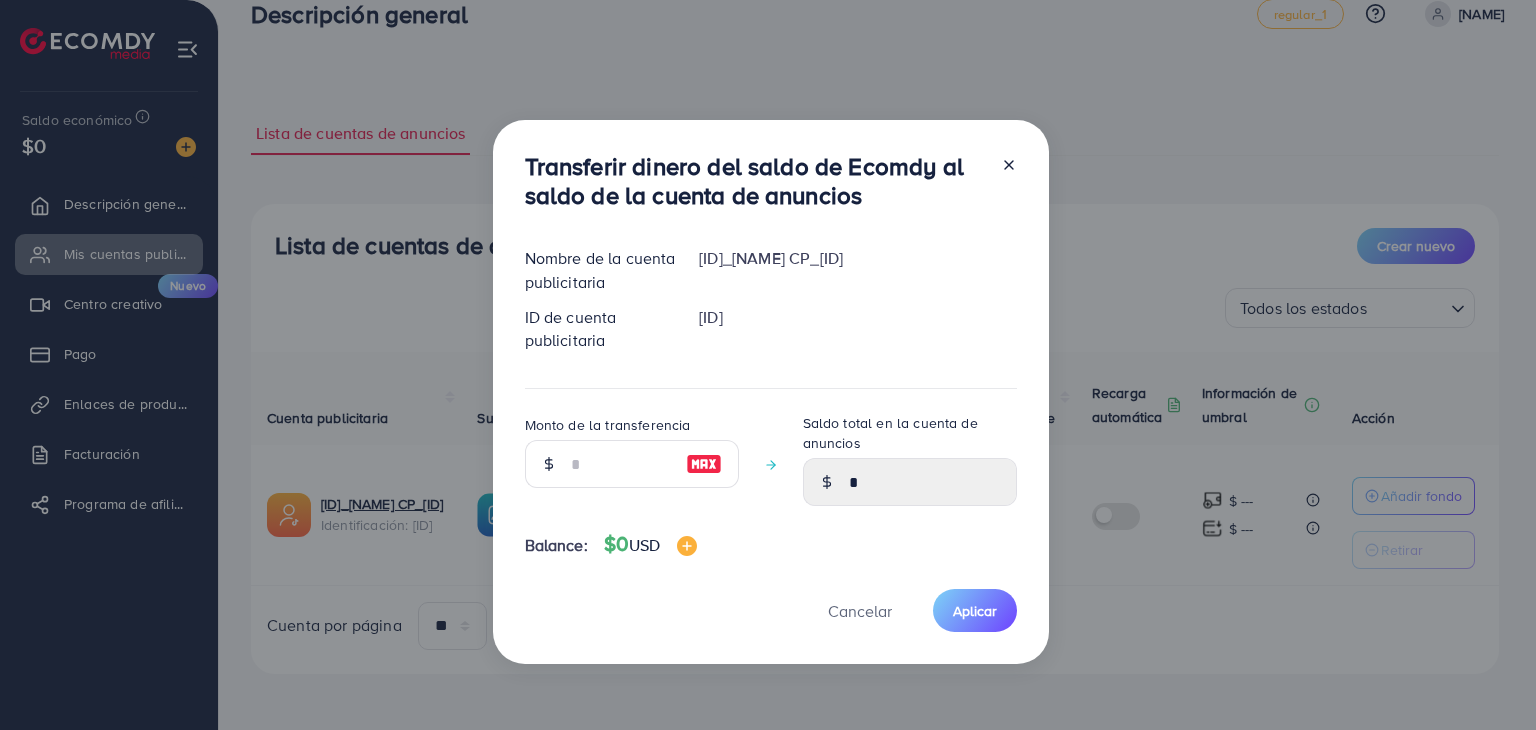 click on "Transferir dinero del saldo de Ecomdy al saldo de la cuenta de anuncios Nombre de la cuenta publicitaria [NAME] CP_[POSTAL_CODE] ID de cuenta publicitaria [ACCOUNT_ID] Monto de la transferencia Saldo total en la cuenta de anuncios * Balance: $0  USD Cancelar Aplicar" at bounding box center (768, 365) 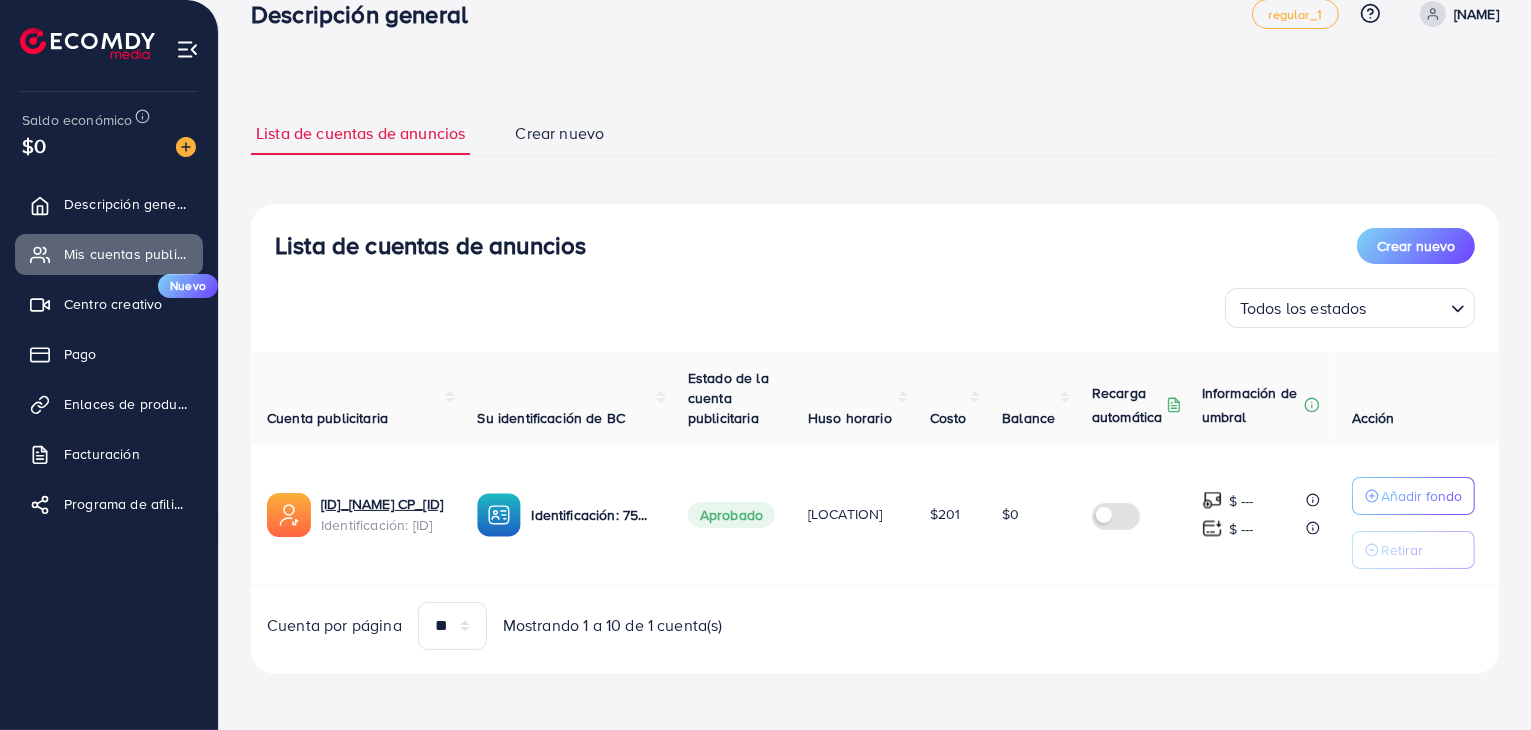 click on "Retirar" at bounding box center [1413, 550] 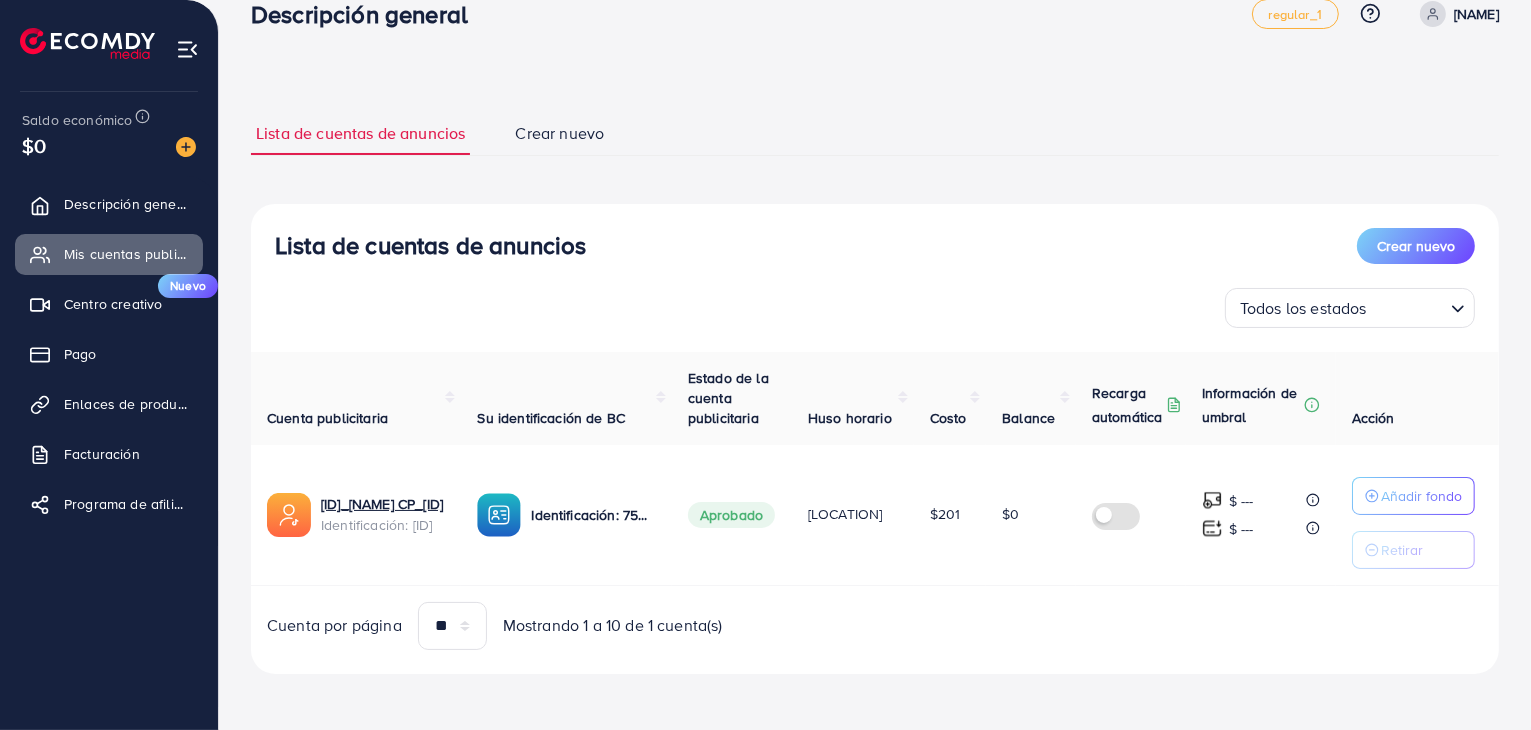 click at bounding box center [1212, 528] 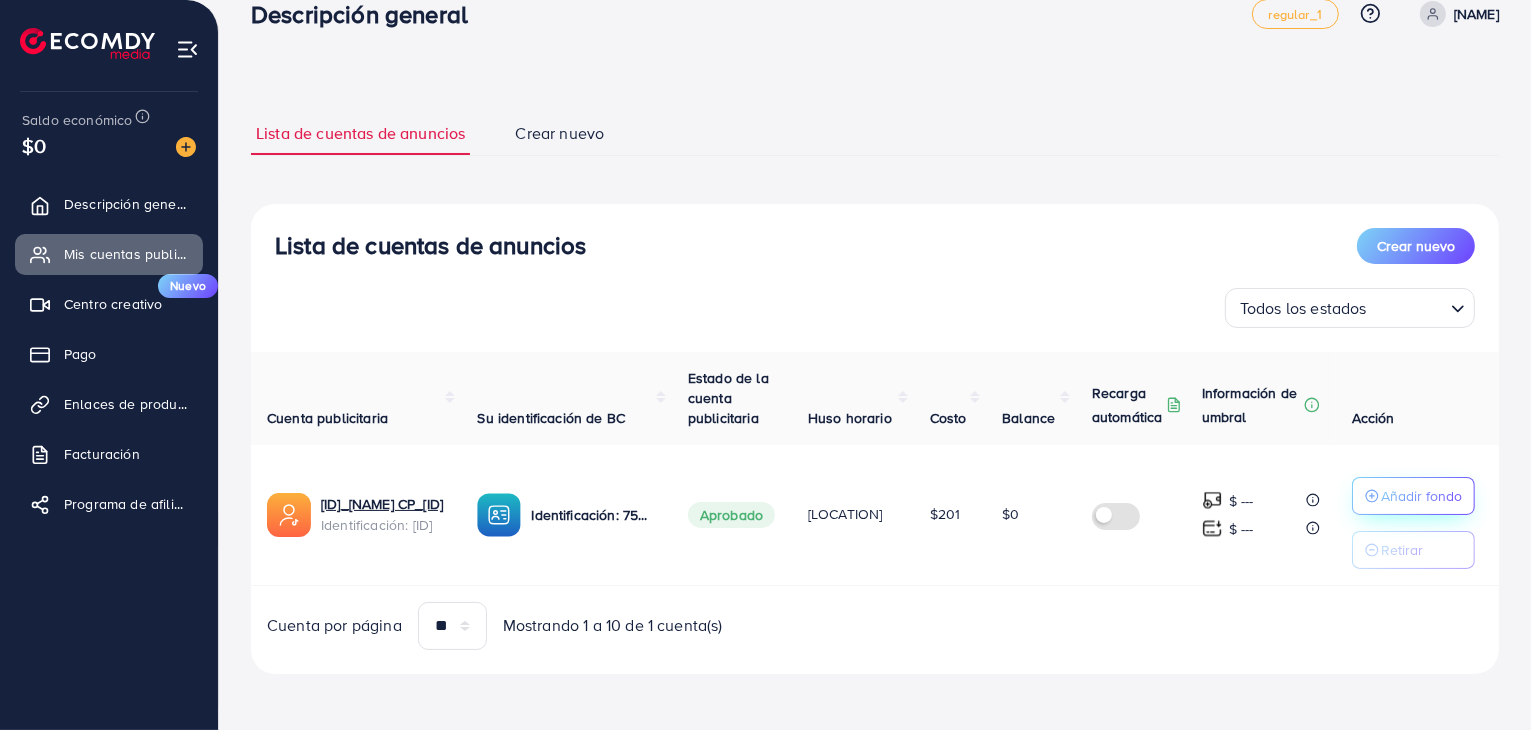 click on "Añadir fondo" at bounding box center (1413, 496) 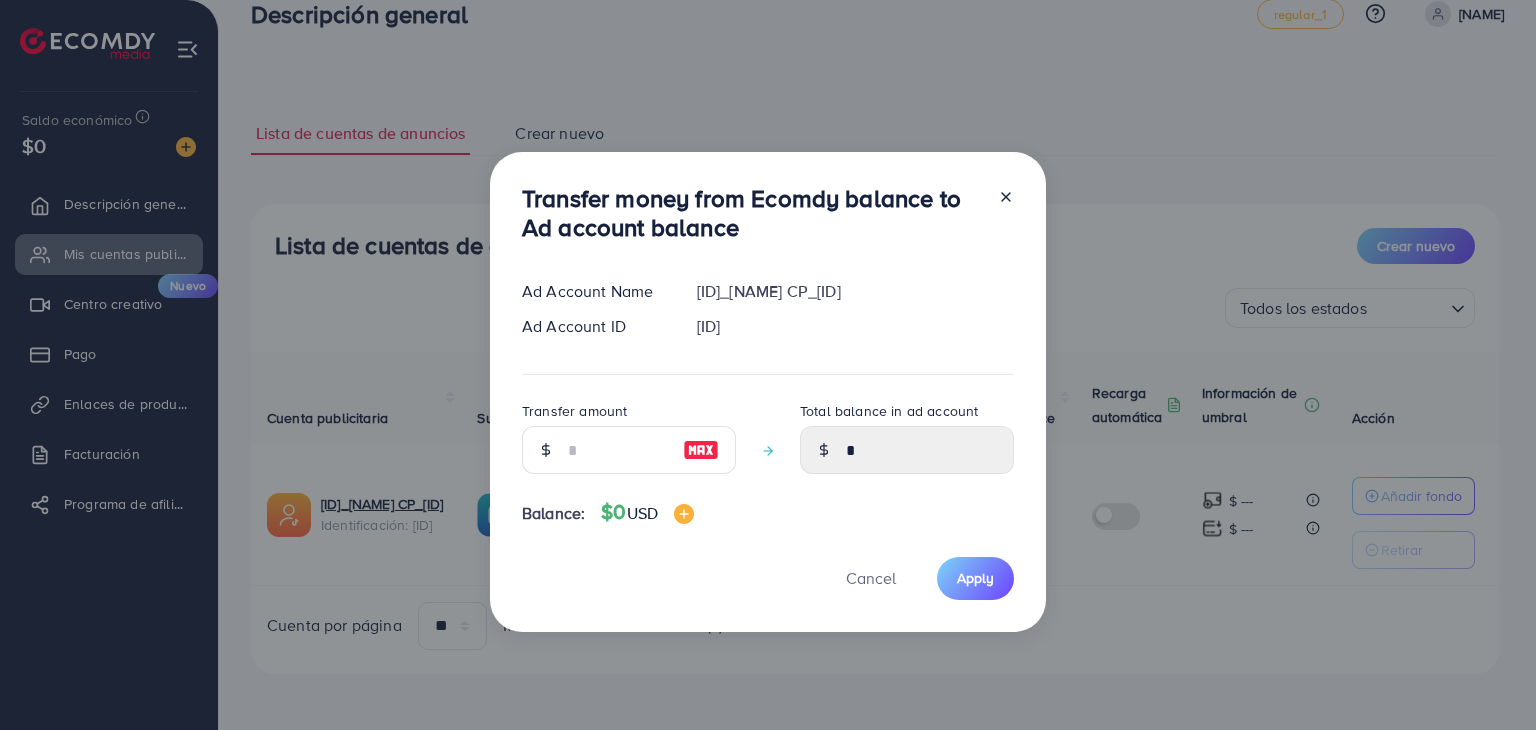 click on "Transfer money from Ecomdy balance to Ad account balance   Ad Account Name   [NAME] CP_[ID]   Ad Account ID   [ID]   Transfer amount   Total balance in ad account  * Balance:  $0  USD   Cancel   Apply" at bounding box center (768, 365) 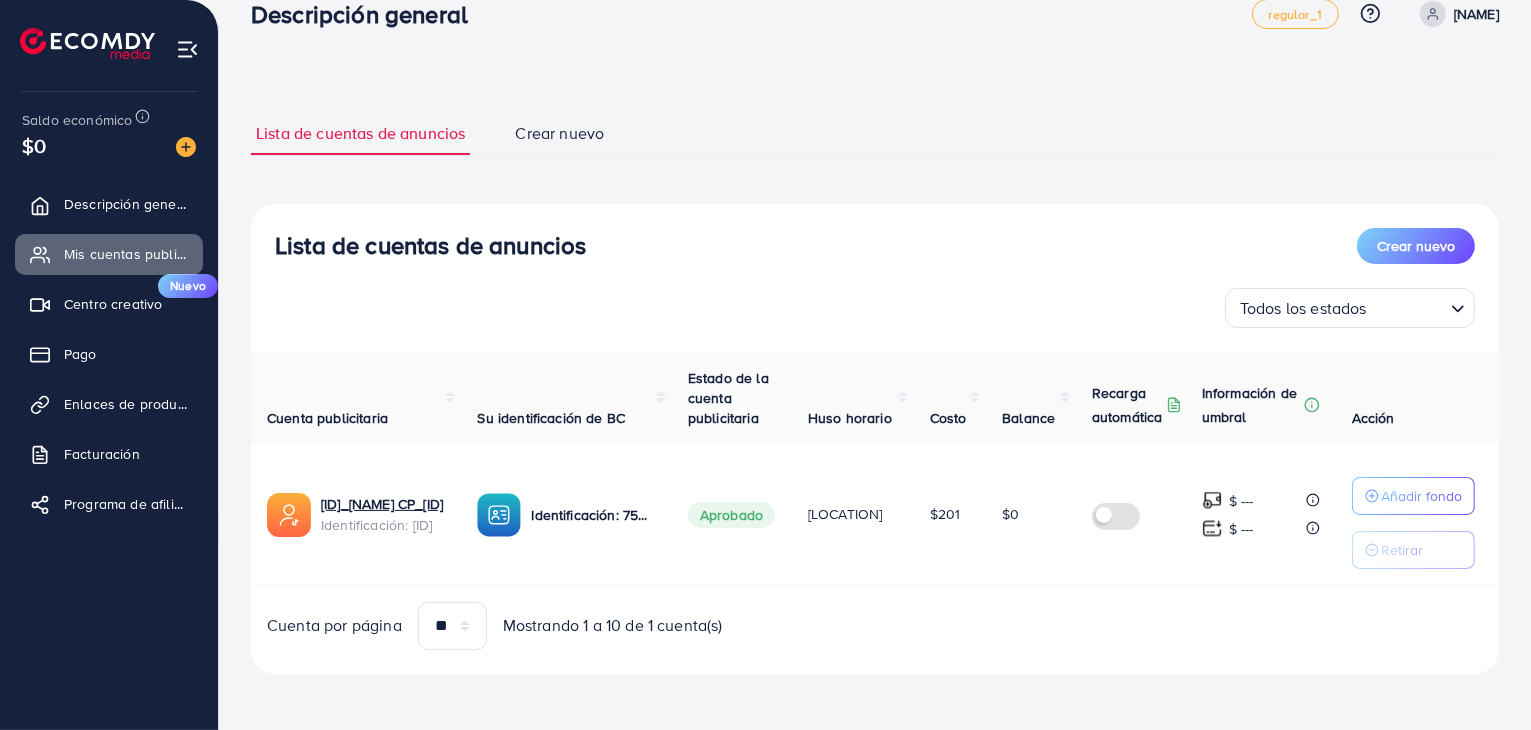 click on "Añadir fondo" at bounding box center (1413, 496) 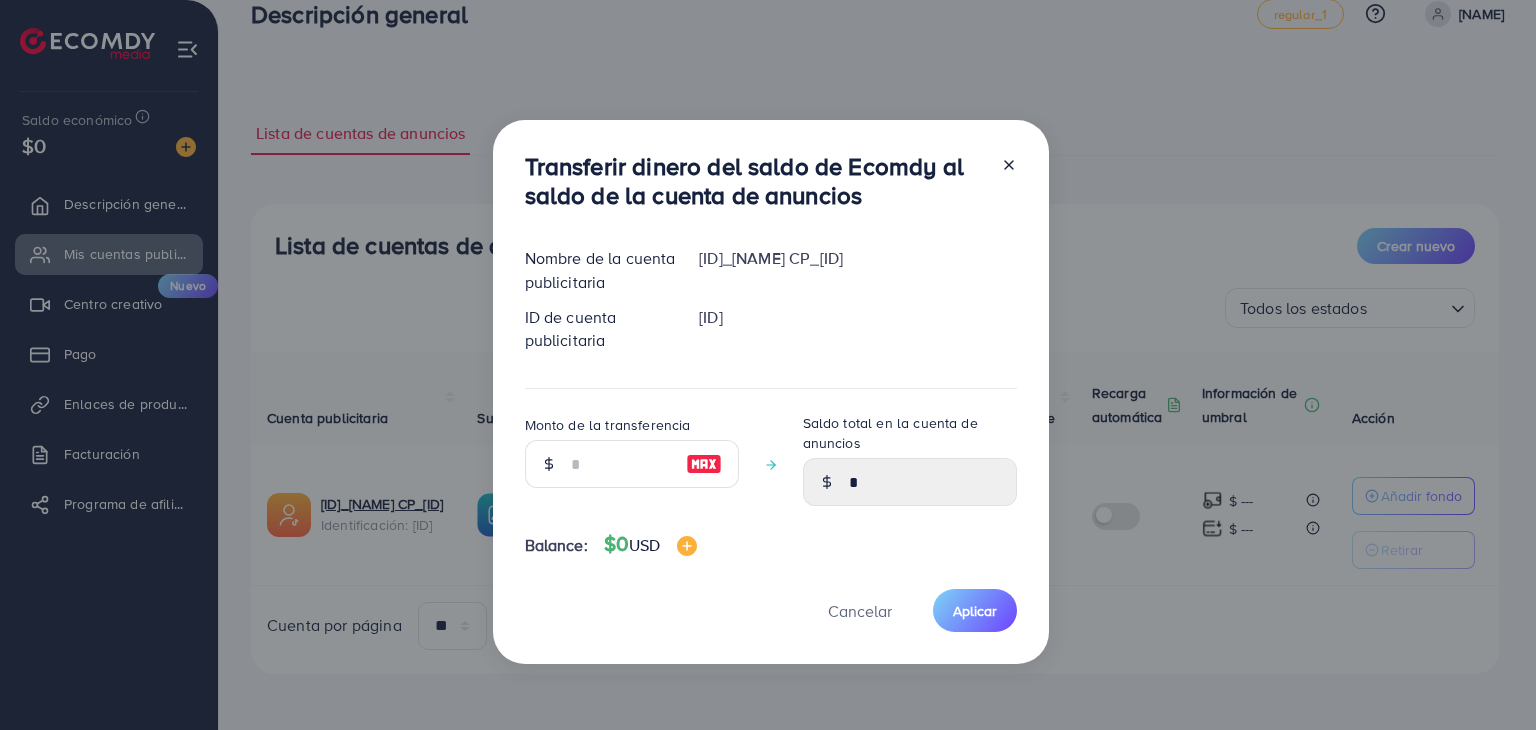 click on "[ID]_[NAME] CP_[ID]" at bounding box center (771, 258) 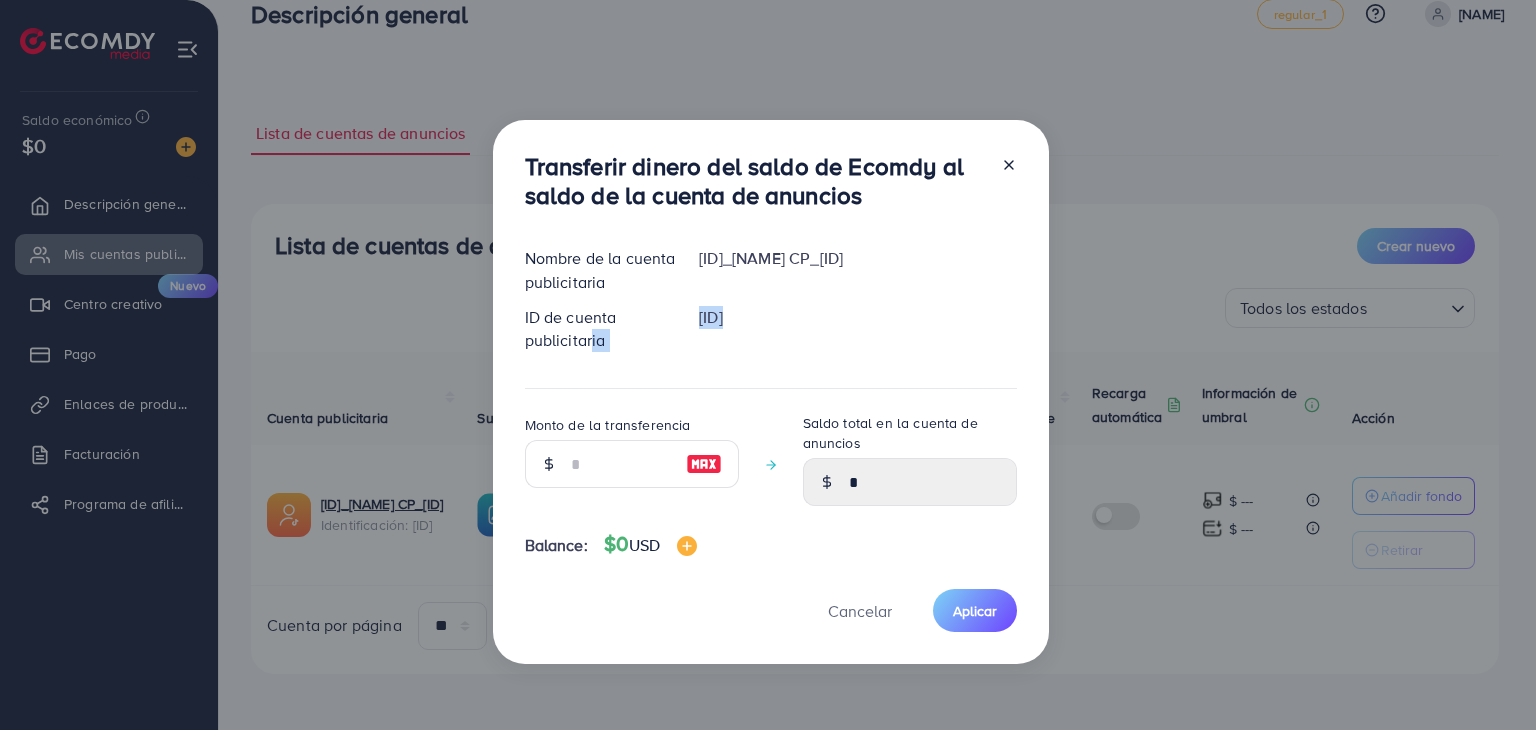 click at bounding box center [704, 464] 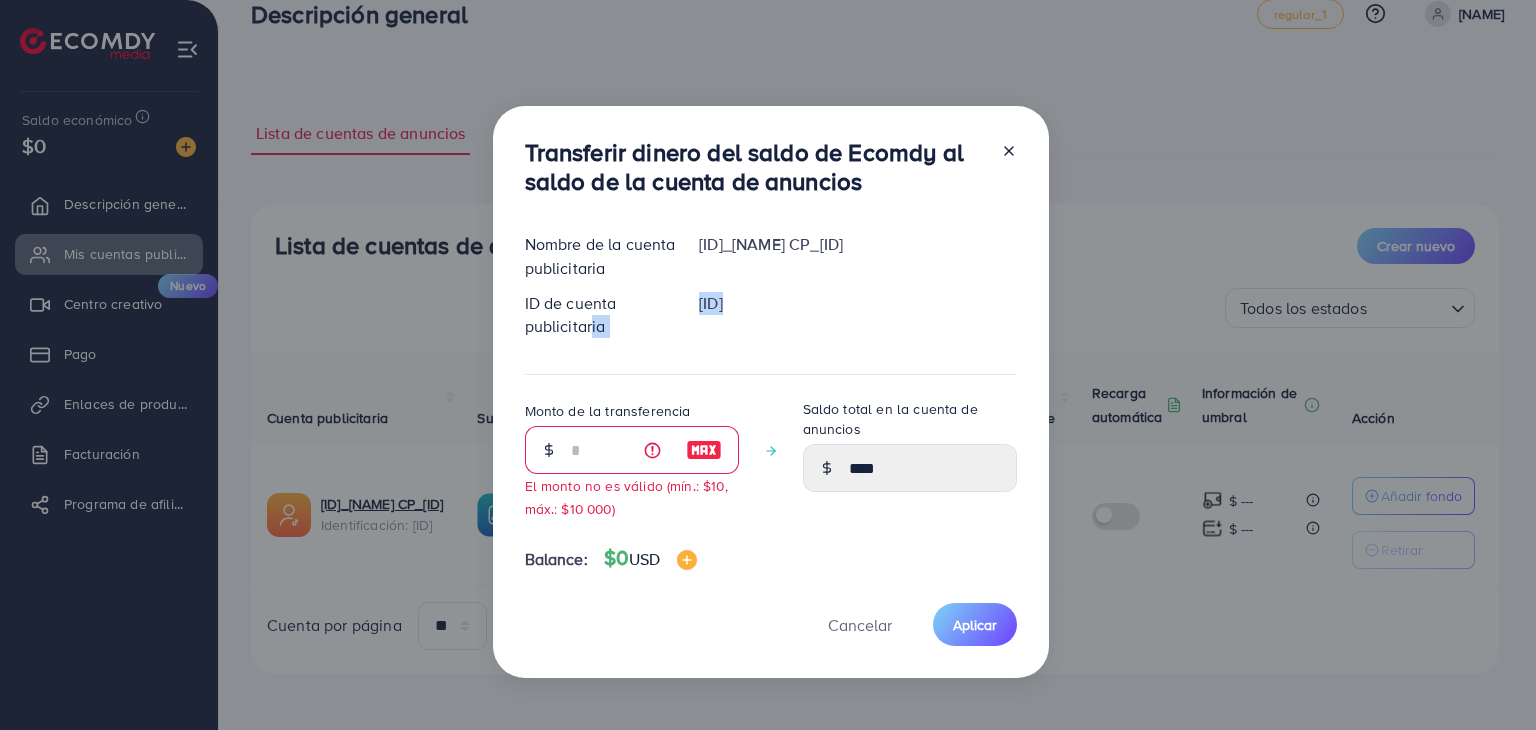 click at bounding box center (704, 450) 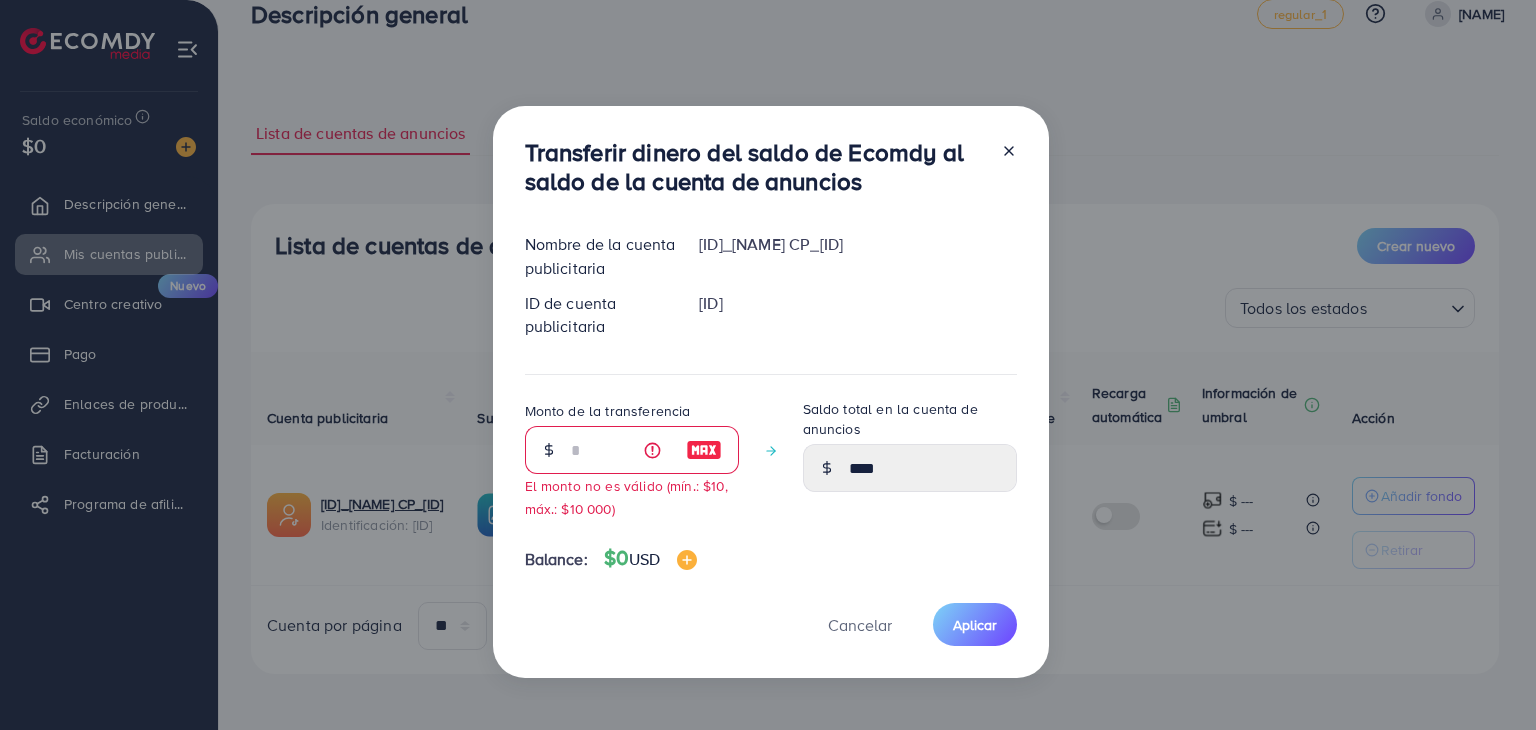 click on "USD" at bounding box center [644, 559] 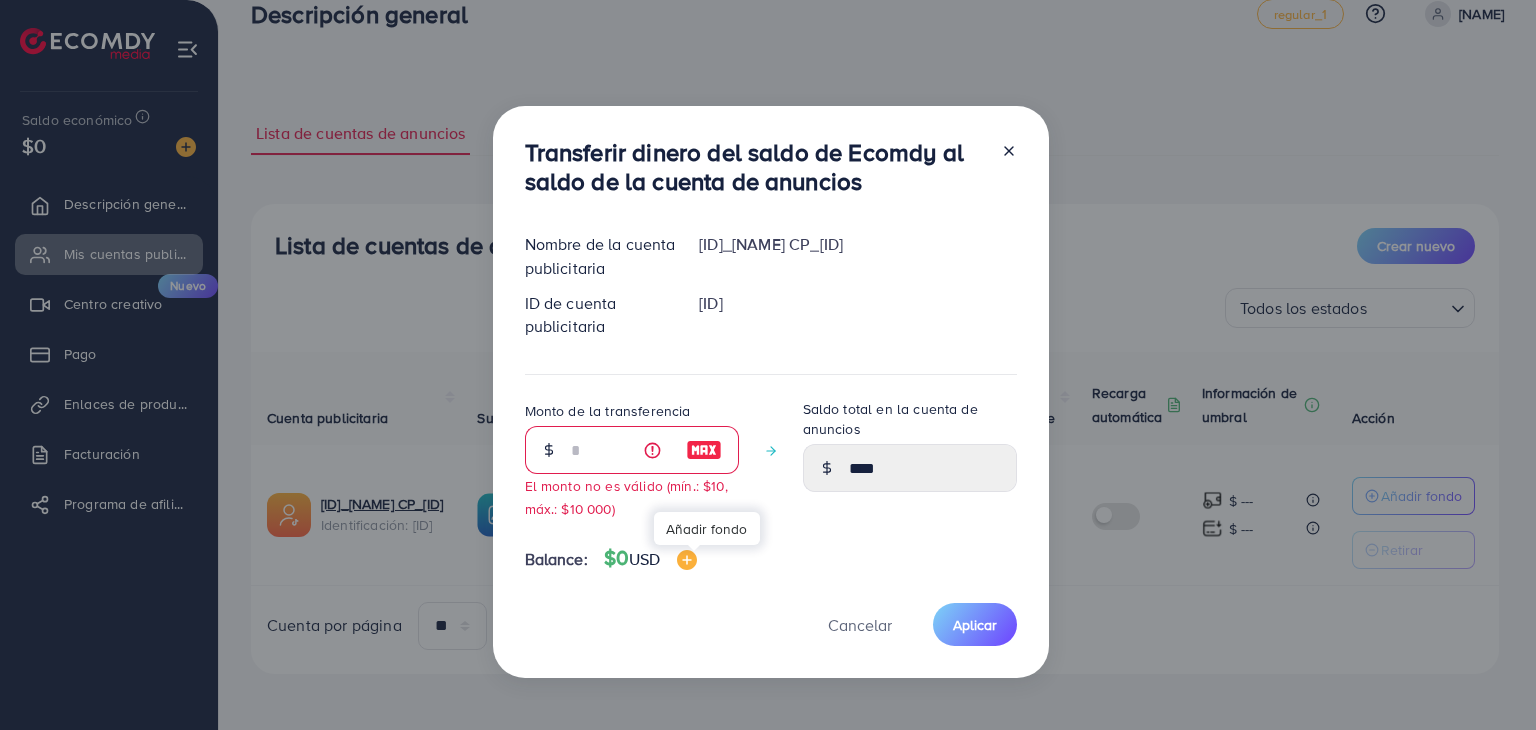 click at bounding box center (687, 560) 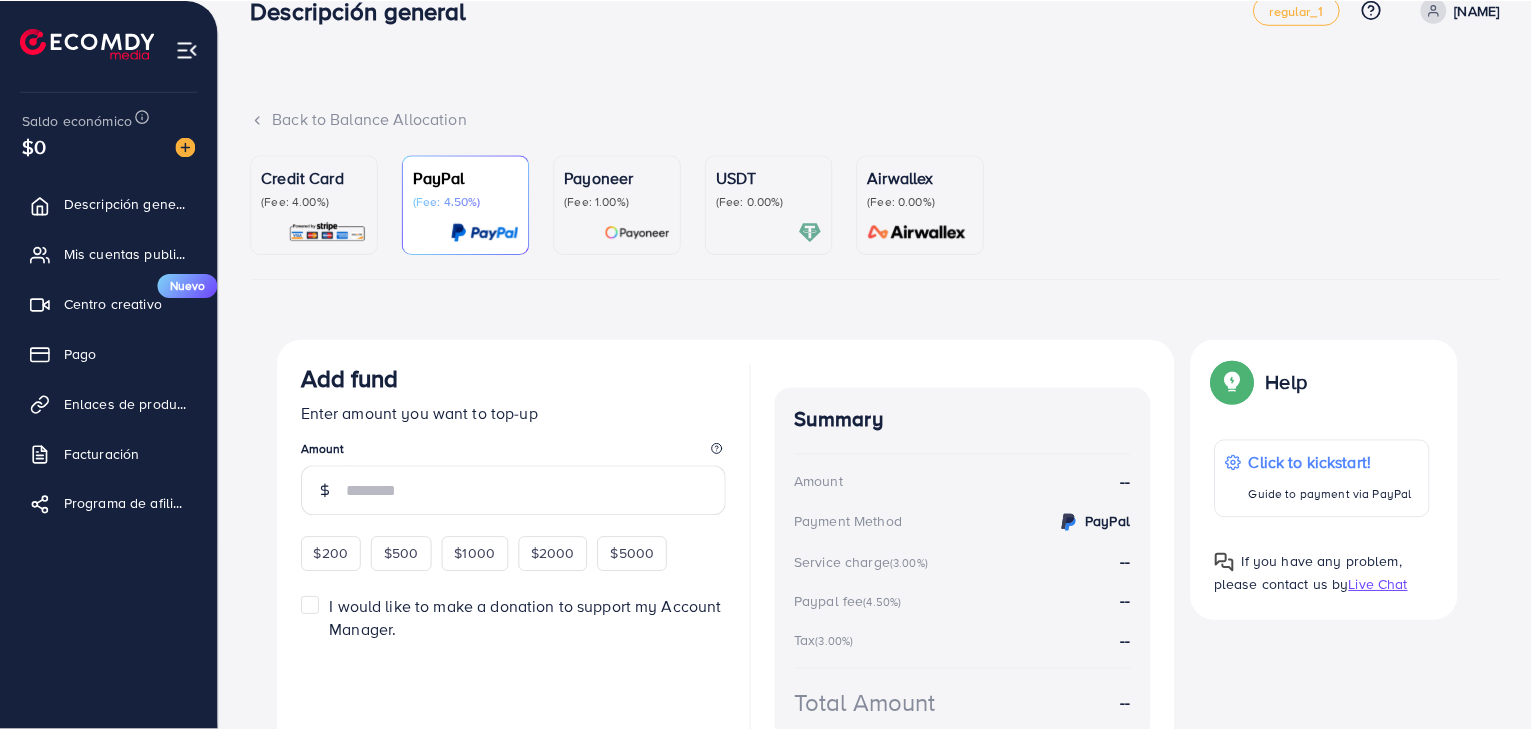 scroll, scrollTop: 0, scrollLeft: 0, axis: both 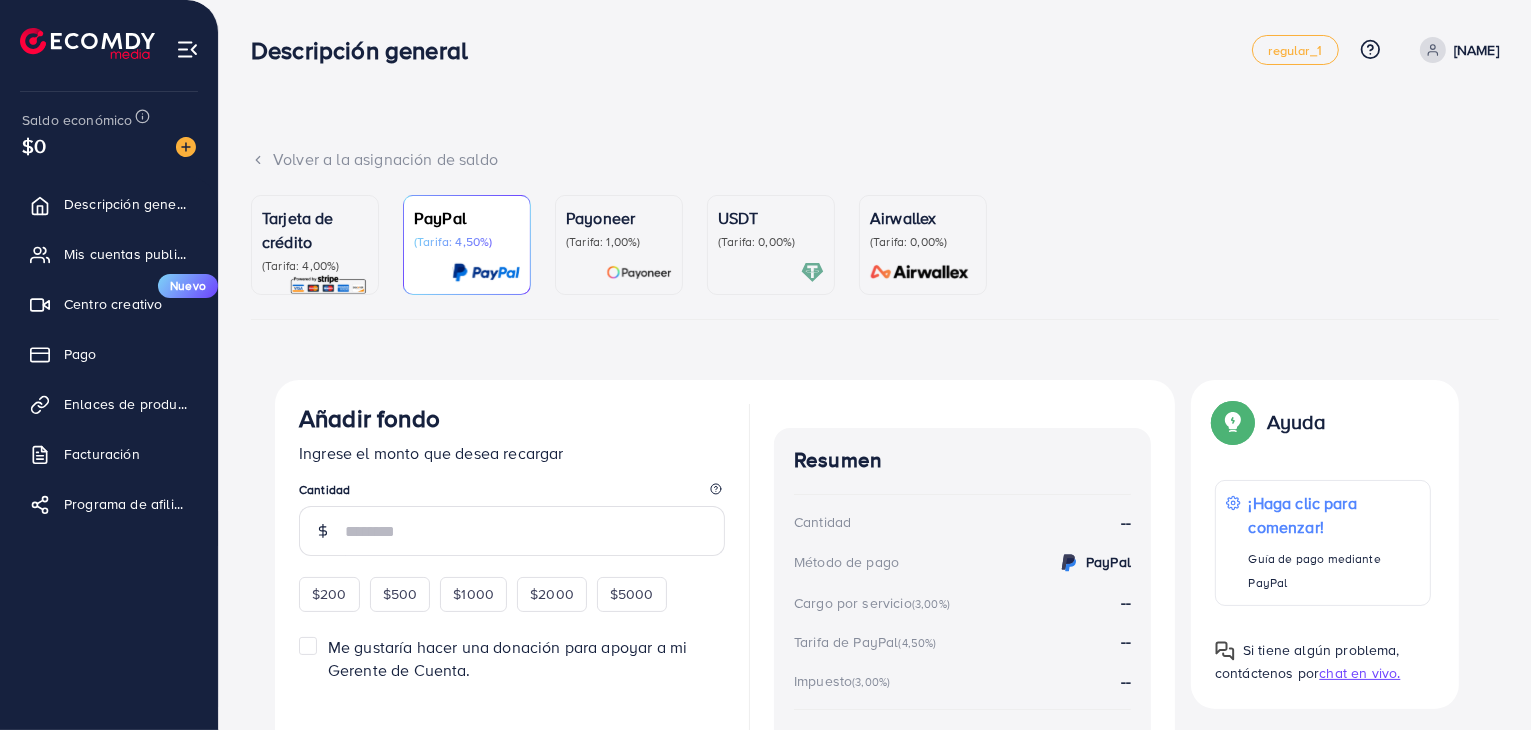 drag, startPoint x: 1497, startPoint y: 233, endPoint x: 1515, endPoint y: 224, distance: 20.12461 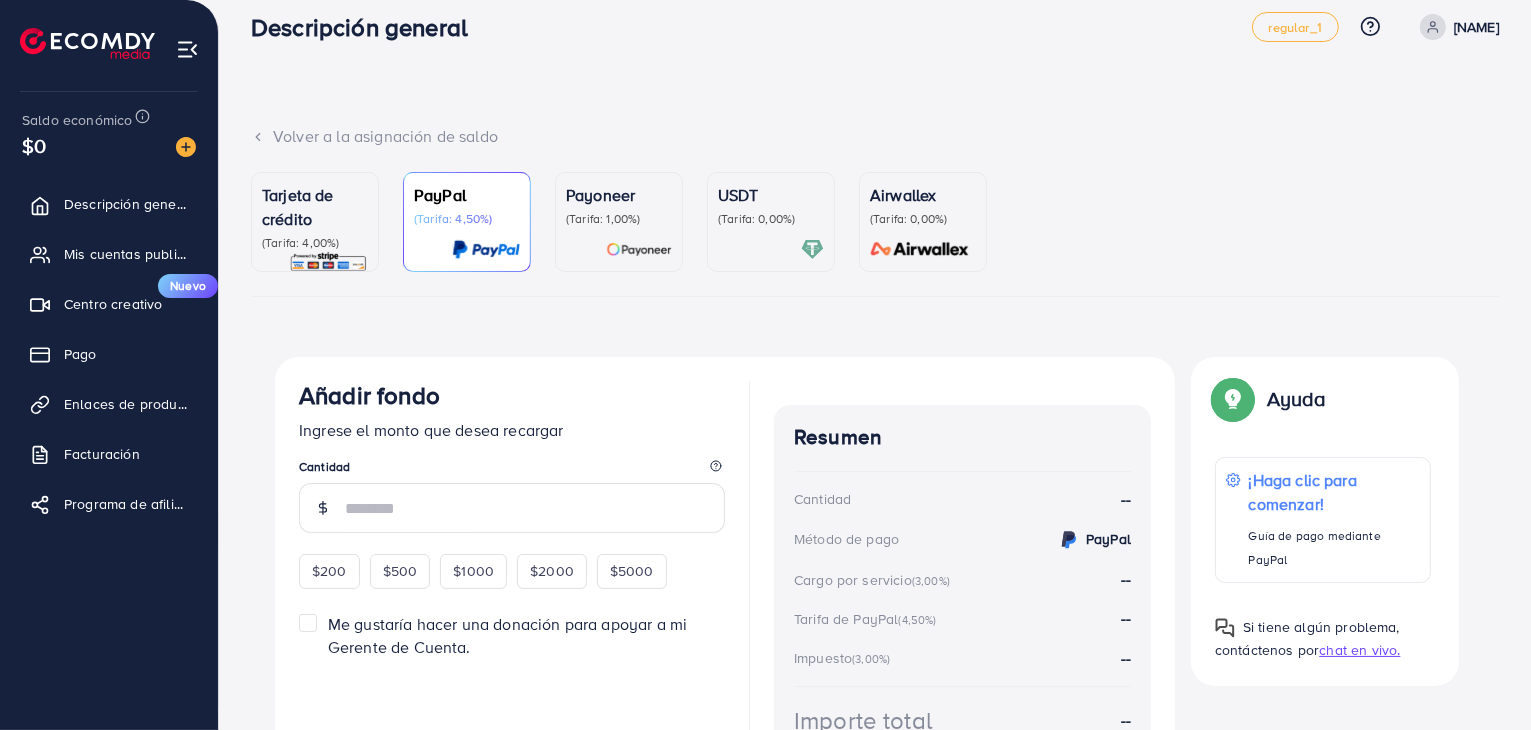 click on "(Tarifa: 4,00%)" at bounding box center (300, 242) 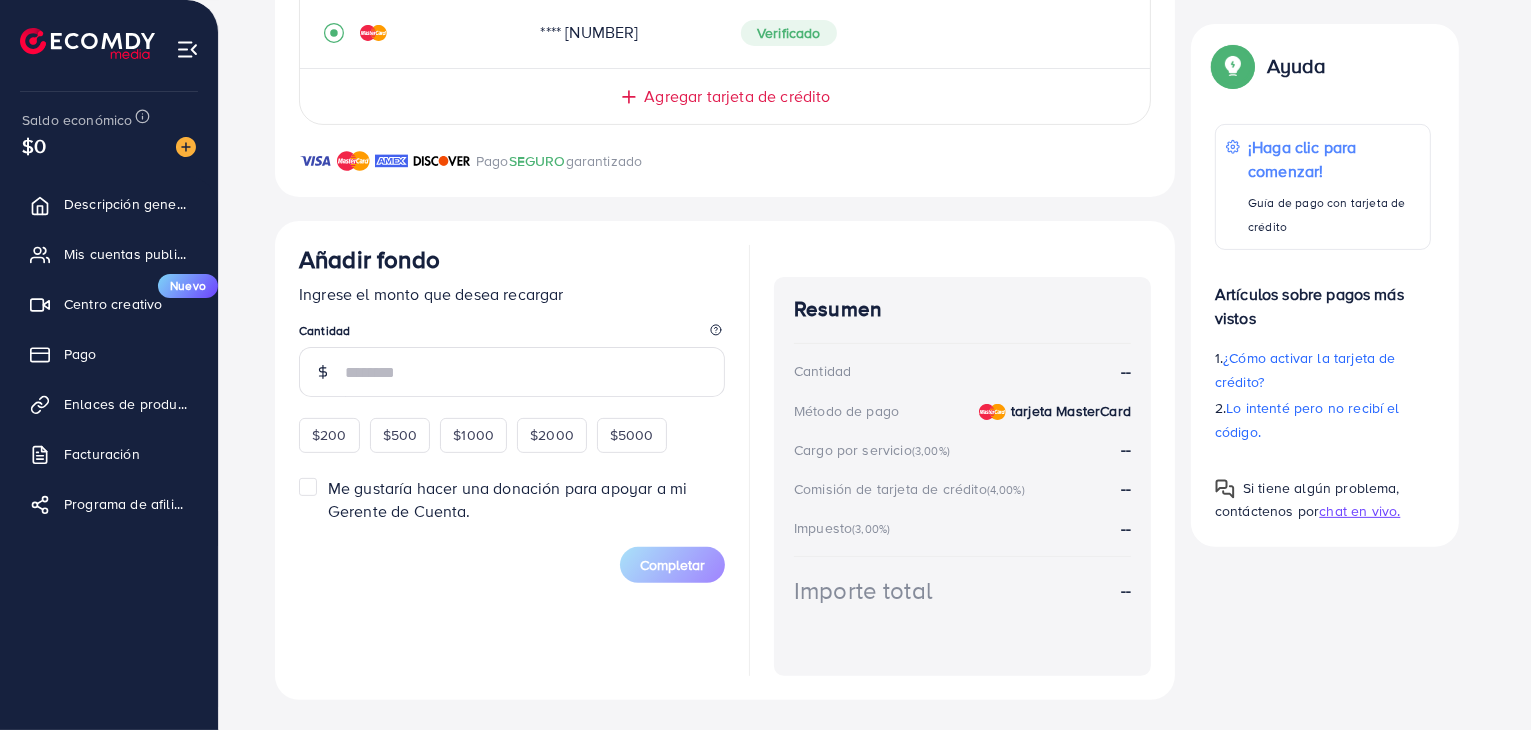 scroll, scrollTop: 328, scrollLeft: 0, axis: vertical 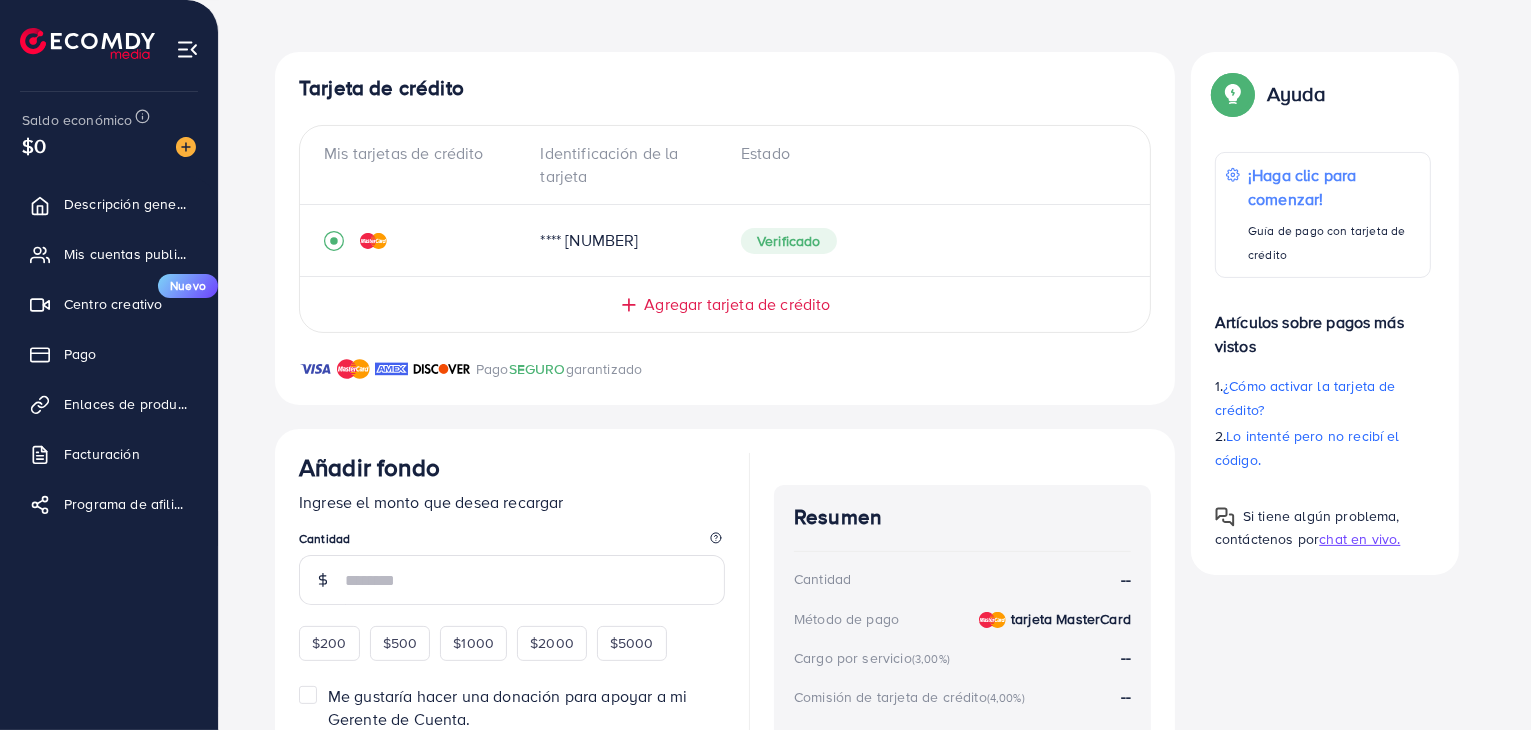 click on "**** [NUMBER]" at bounding box center (590, 240) 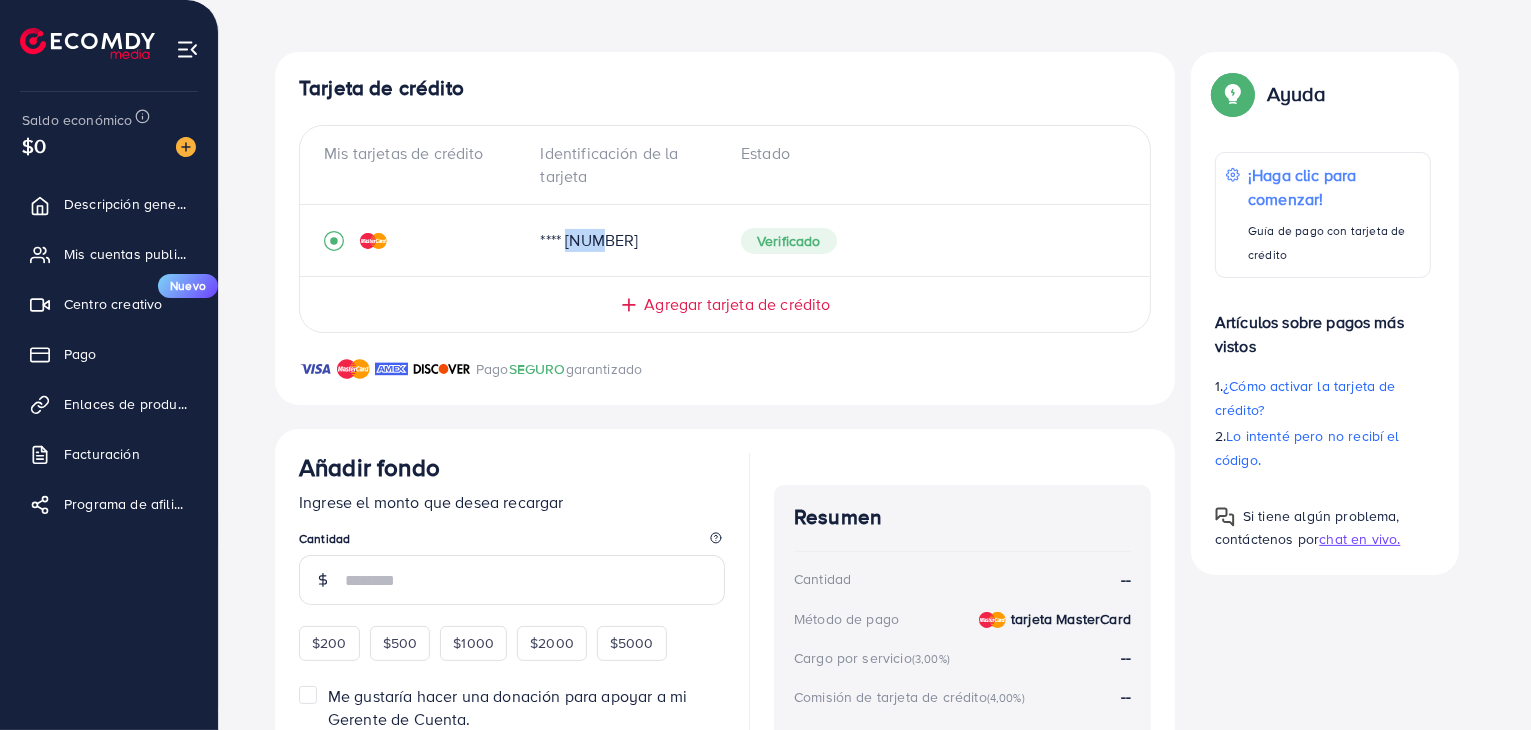 click on "**** [NUMBER]" at bounding box center [590, 240] 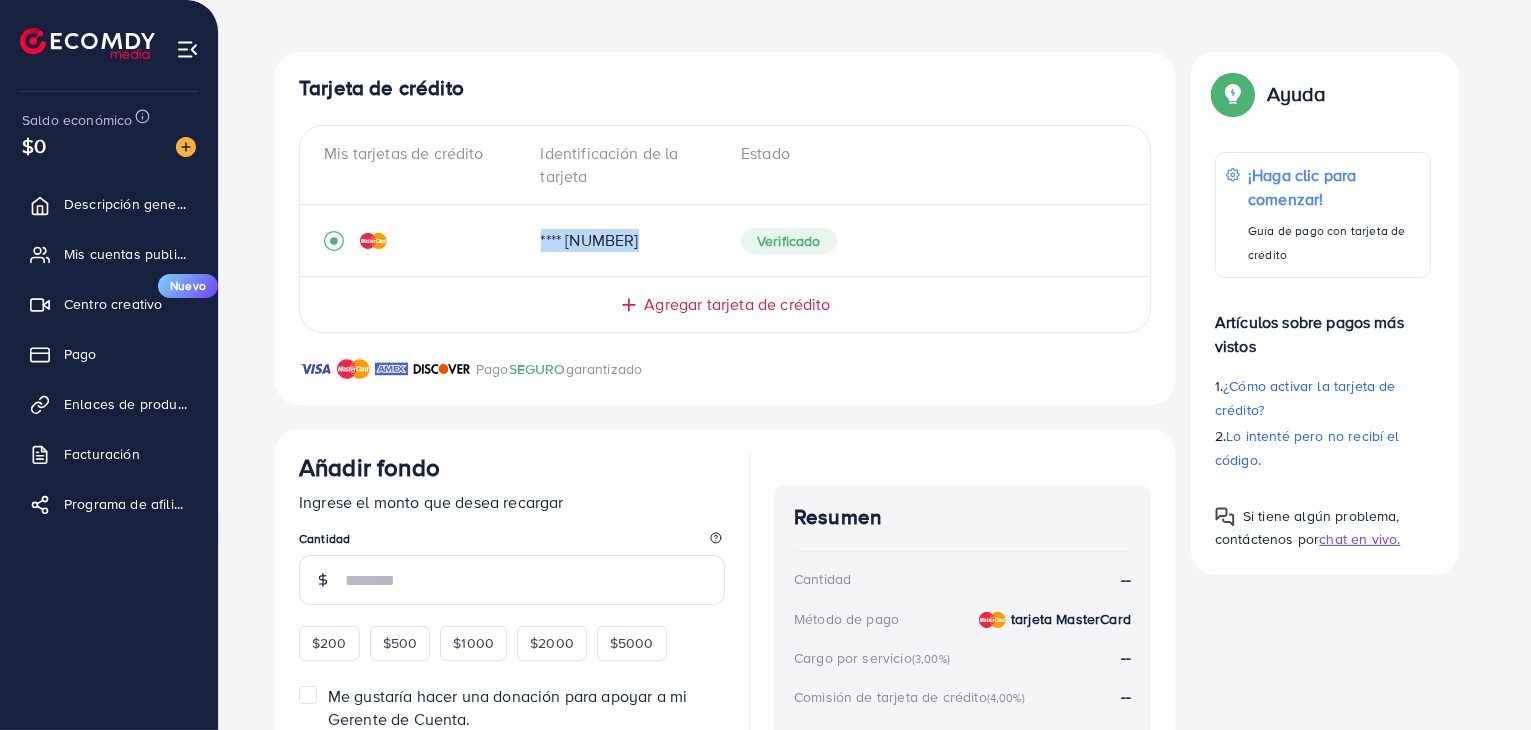 click on "**** [NUMBER]" at bounding box center (590, 240) 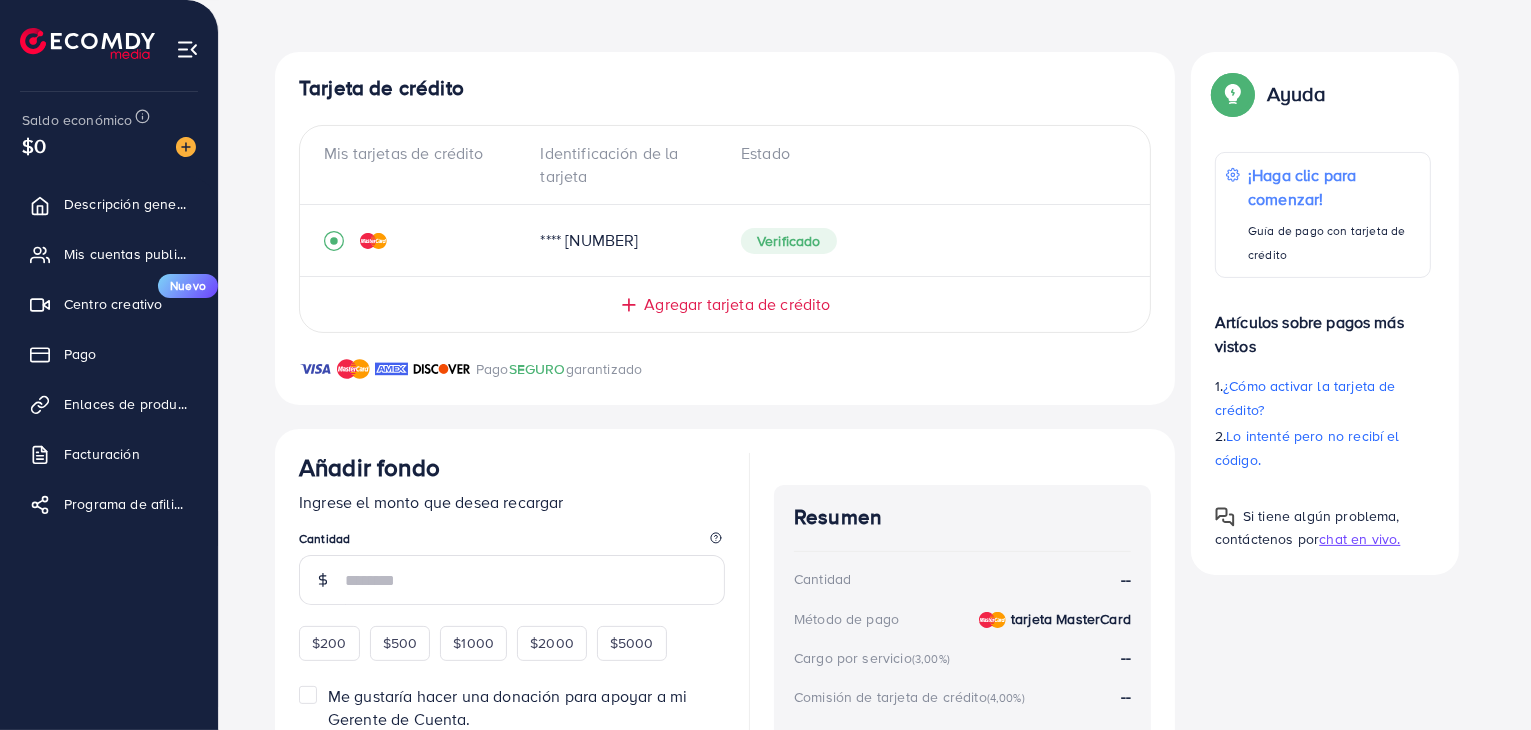 click on "Resumen Cantidad -- Método de pago tarjeta MasterCard Cargo por servicio  (3,00%) -- Comisión de tarjeta de crédito  (4,00%) -- Impuesto  (3,00%) -- Importe total --" at bounding box center (962, 668) 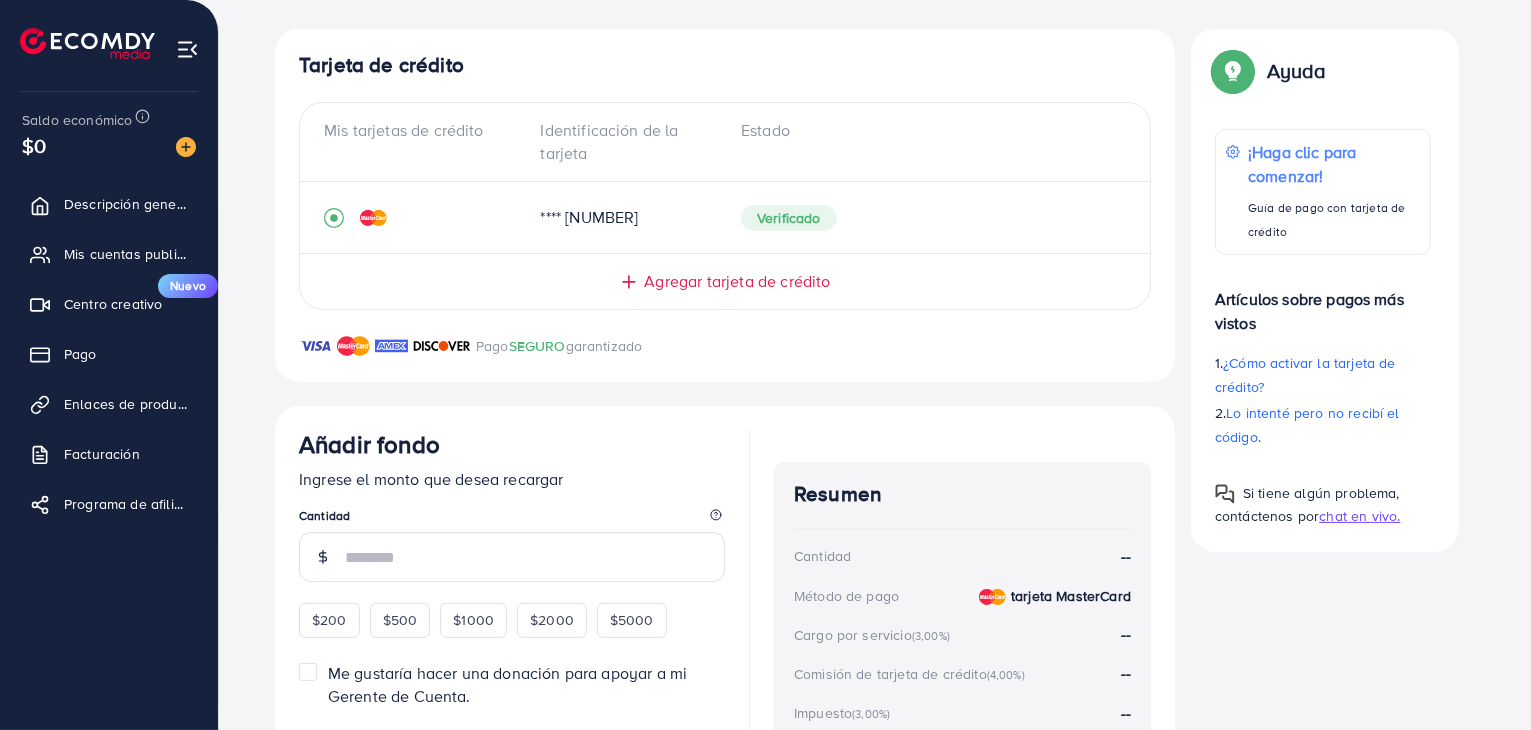 scroll, scrollTop: 268, scrollLeft: 0, axis: vertical 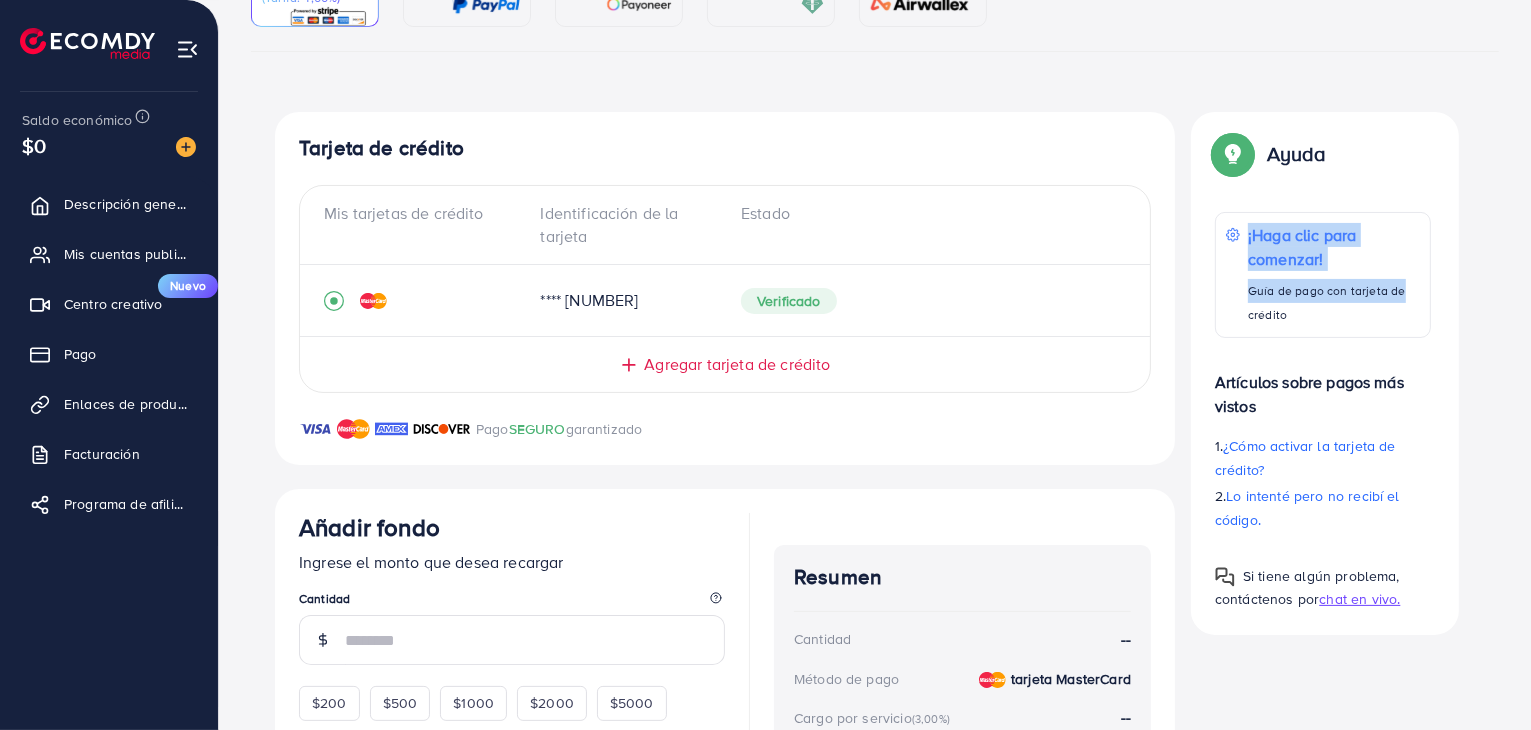 drag, startPoint x: 1528, startPoint y: 281, endPoint x: 1530, endPoint y: 102, distance: 179.01117 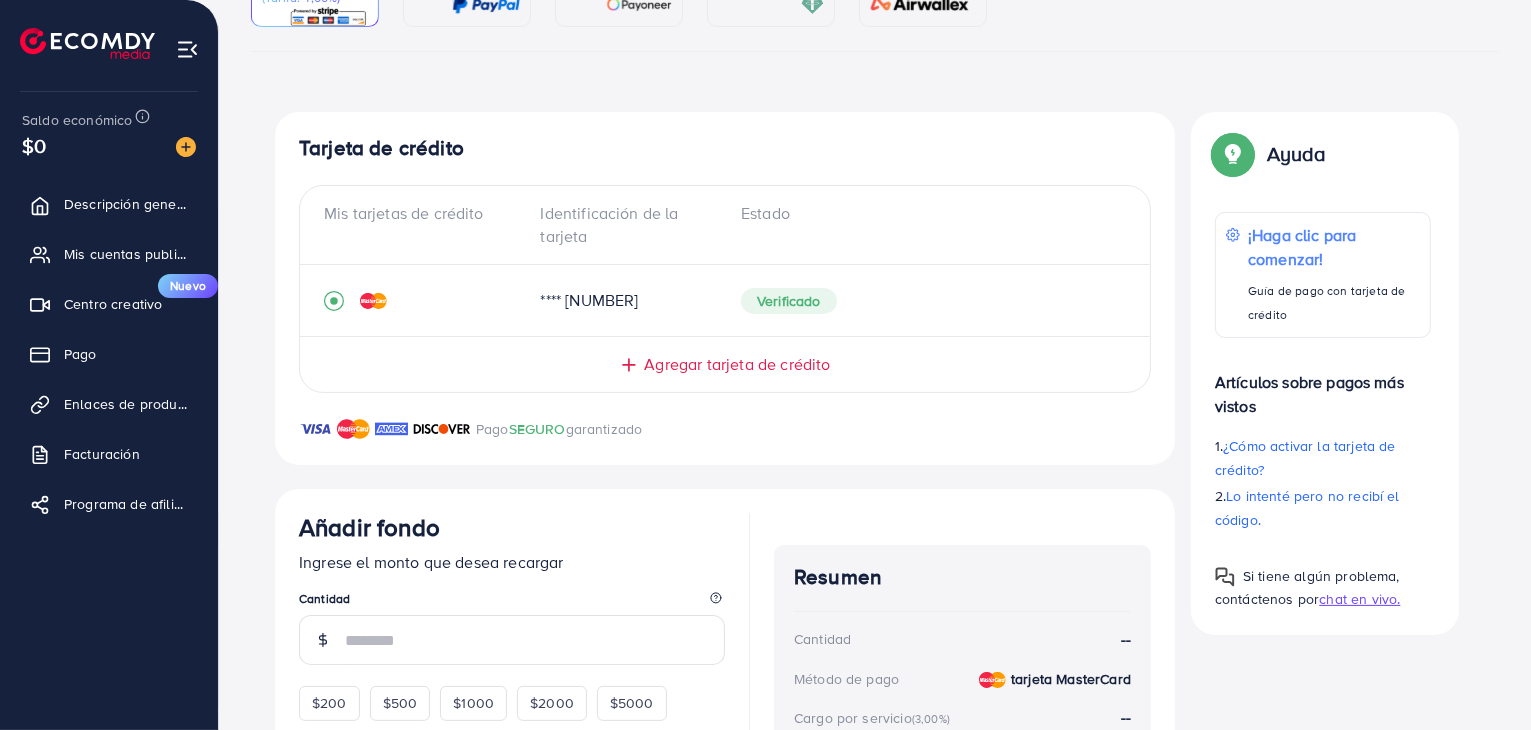 click on "Volver a la asignación de saldo Tarjeta de crédito (Tarifa: 4,00%) PayPal (Tarifa: 4,50%) Payoneer (Tarifa: 1,00%) USDT (Tarifa: 0,00%) Airwallex (Tarifa: 0,00%) ¡Recarga exitosa! Gracias por su compra. Por favor, revise su saldo nuevamente. Resumen Cliente [NAME] Cantidad 0 USD Método de pago tarjeta MasterCard Cargo por servicio 0 USD Tarifa de tarjeta de crédito 0 USD Impuesto 0 USD Importe total = Importe + Cargo por servicio + Impuestos + Tarifa de tarjeta de crédito   0 USD Recargar Muéstrame tu cuenta publicitaria *Puedes descargar la factura  aquí Tarjeta de crédito Mis tarjetas de crédito Identificación de la tarjeta Estado **** [NUMBER] Verificado Agregar tarjeta de crédito Pago  SEGURO  garantizado Correo electrónico Número de tarjeta Venció CVC Nombre en la tarjeta Añadir tarjeta Añadir fondo Ingrese el monto que desea recargar Cantidad $200 $500 $1000 $2000 $5000 Me gustaría hacer una donación para apoyar a mi Gerente de Cuenta. 5% 10% 15% 20% Completar Resumen Cantidad" at bounding box center [875, 366] 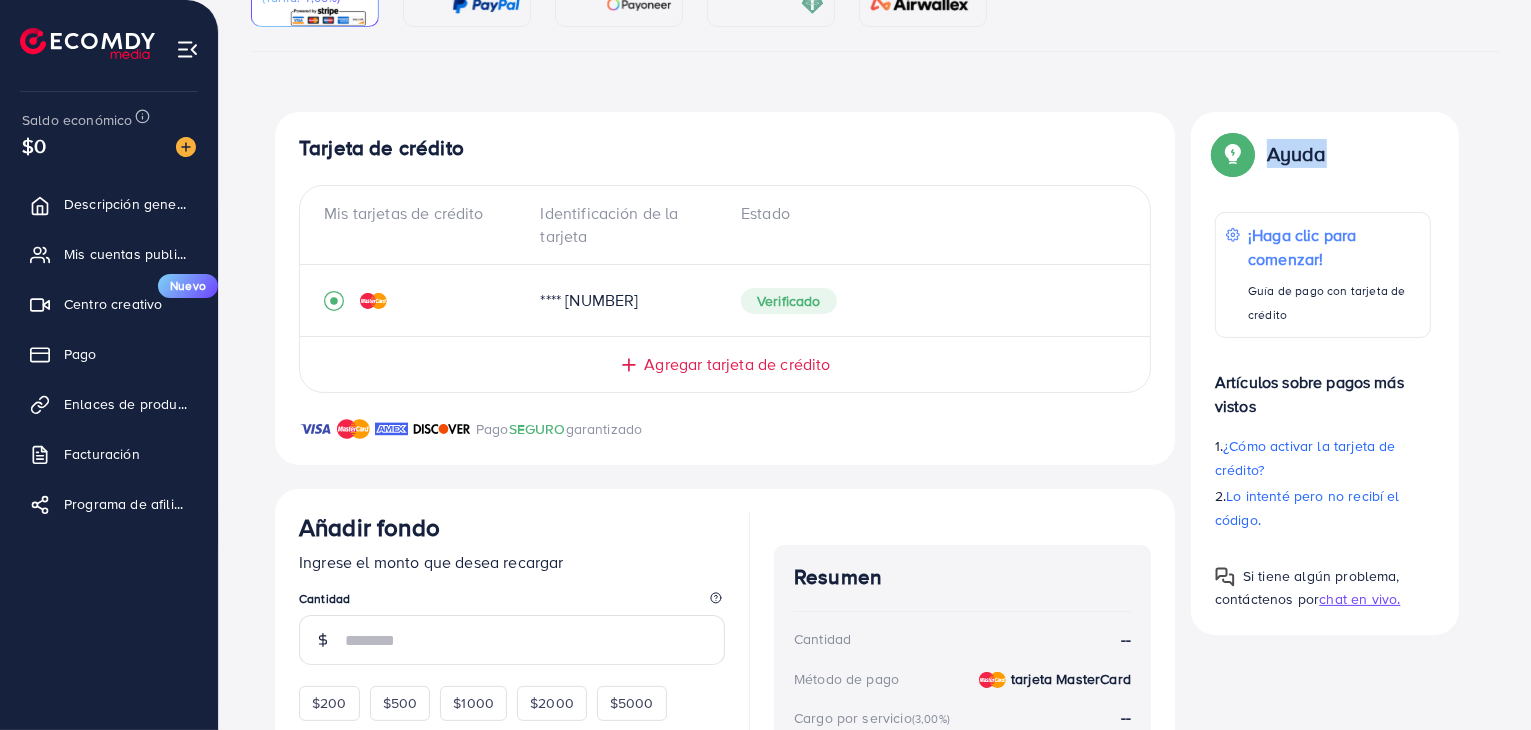 click on "Volver a la asignación de saldo Tarjeta de crédito (Tarifa: 4,00%) PayPal (Tarifa: 4,50%) Payoneer (Tarifa: 1,00%) USDT (Tarifa: 0,00%) Airwallex (Tarifa: 0,00%) ¡Recarga exitosa! Gracias por su compra. Por favor, revise su saldo nuevamente. Resumen Cliente [NAME] Cantidad 0 USD Método de pago tarjeta MasterCard Cargo por servicio 0 USD Tarifa de tarjeta de crédito 0 USD Impuesto 0 USD Importe total = Importe + Cargo por servicio + Impuestos + Tarifa de tarjeta de crédito   0 USD Recargar Muéstrame tu cuenta publicitaria *Puedes descargar la factura  aquí Tarjeta de crédito Mis tarjetas de crédito Identificación de la tarjeta Estado **** [NUMBER] Verificado Agregar tarjeta de crédito Pago  SEGURO  garantizado Correo electrónico Número de tarjeta Venció CVC Nombre en la tarjeta Añadir tarjeta Añadir fondo Ingrese el monto que desea recargar Cantidad $200 $500 $1000 $2000 $5000 Me gustaría hacer una donación para apoyar a mi Gerente de Cuenta. 5% 10% 15% 20% Completar Resumen Cantidad" at bounding box center (875, 366) 